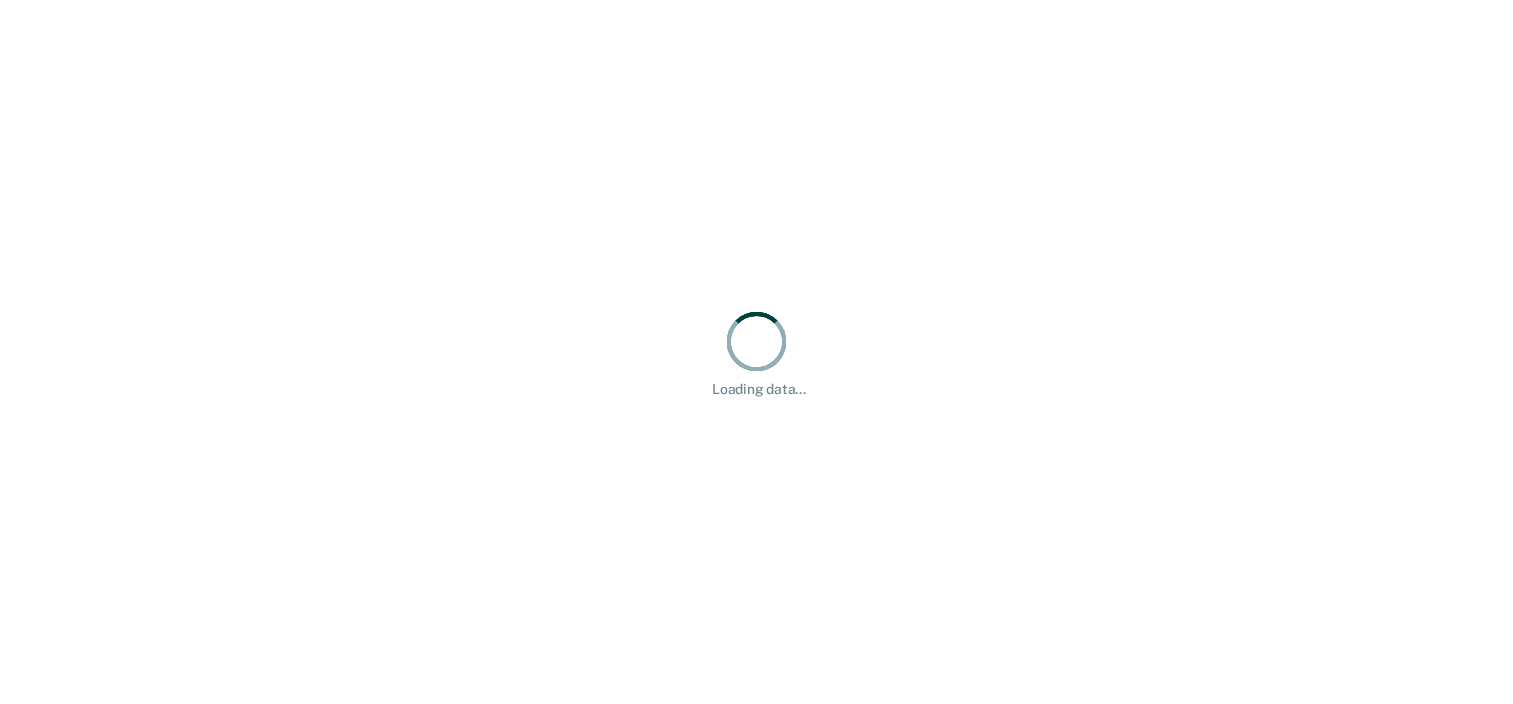 scroll, scrollTop: 0, scrollLeft: 0, axis: both 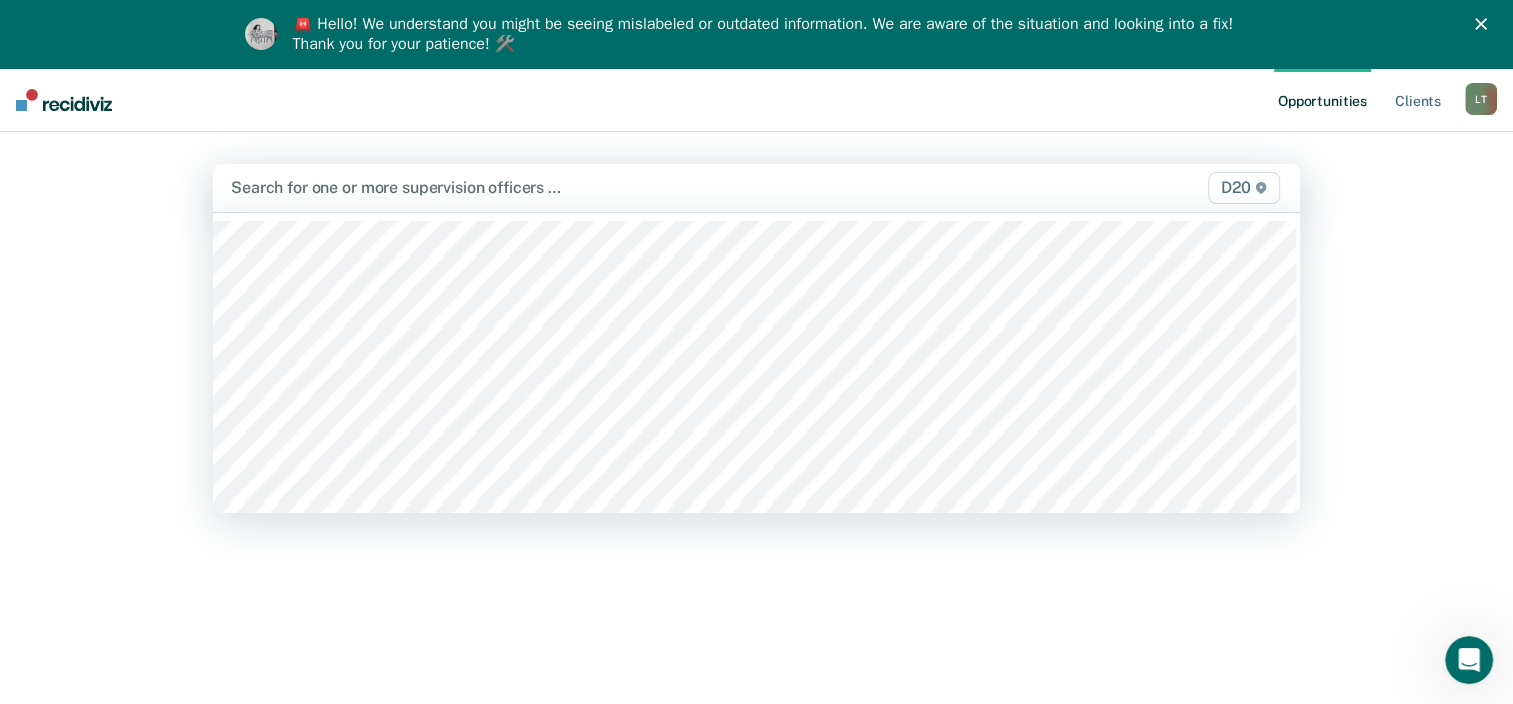 click at bounding box center [598, 187] 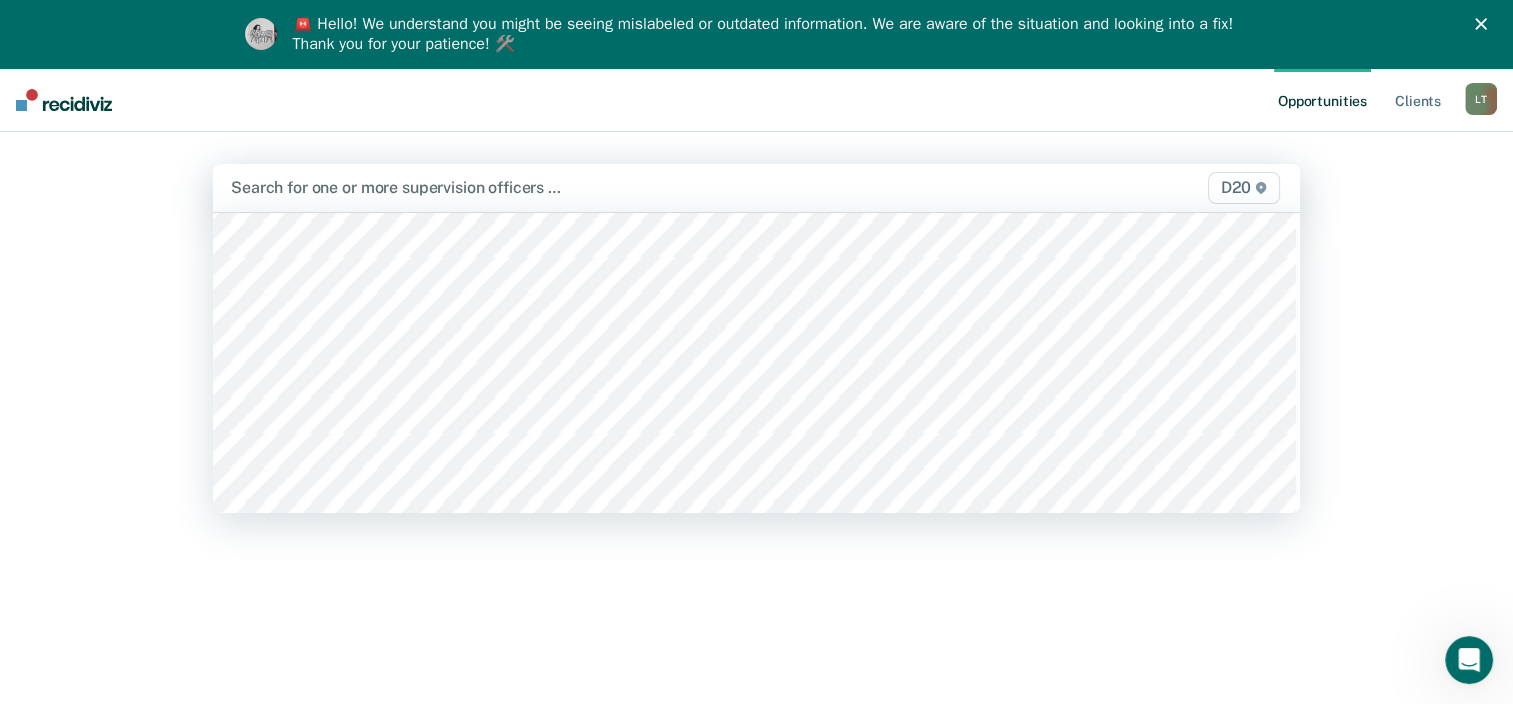 scroll, scrollTop: 600, scrollLeft: 0, axis: vertical 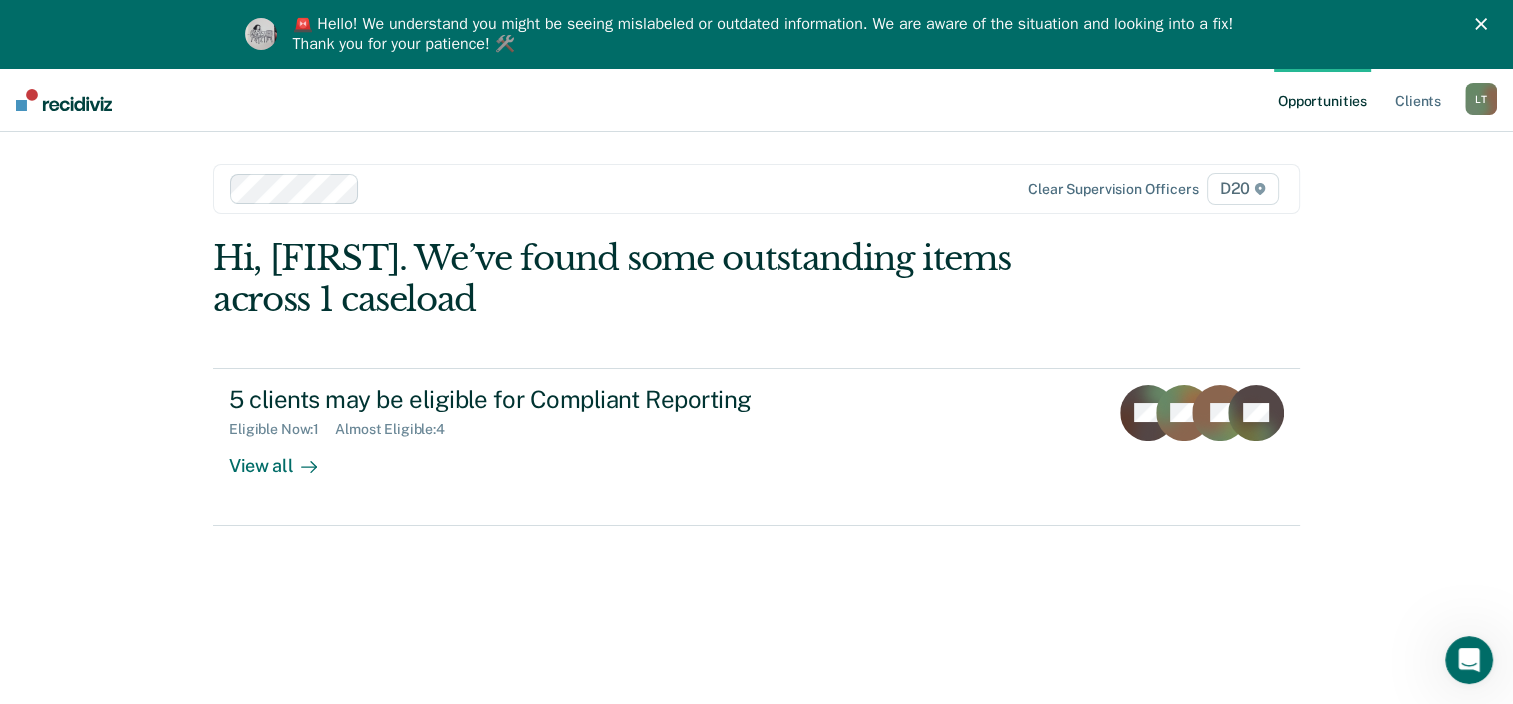 click on "Opportunities" at bounding box center [1322, 100] 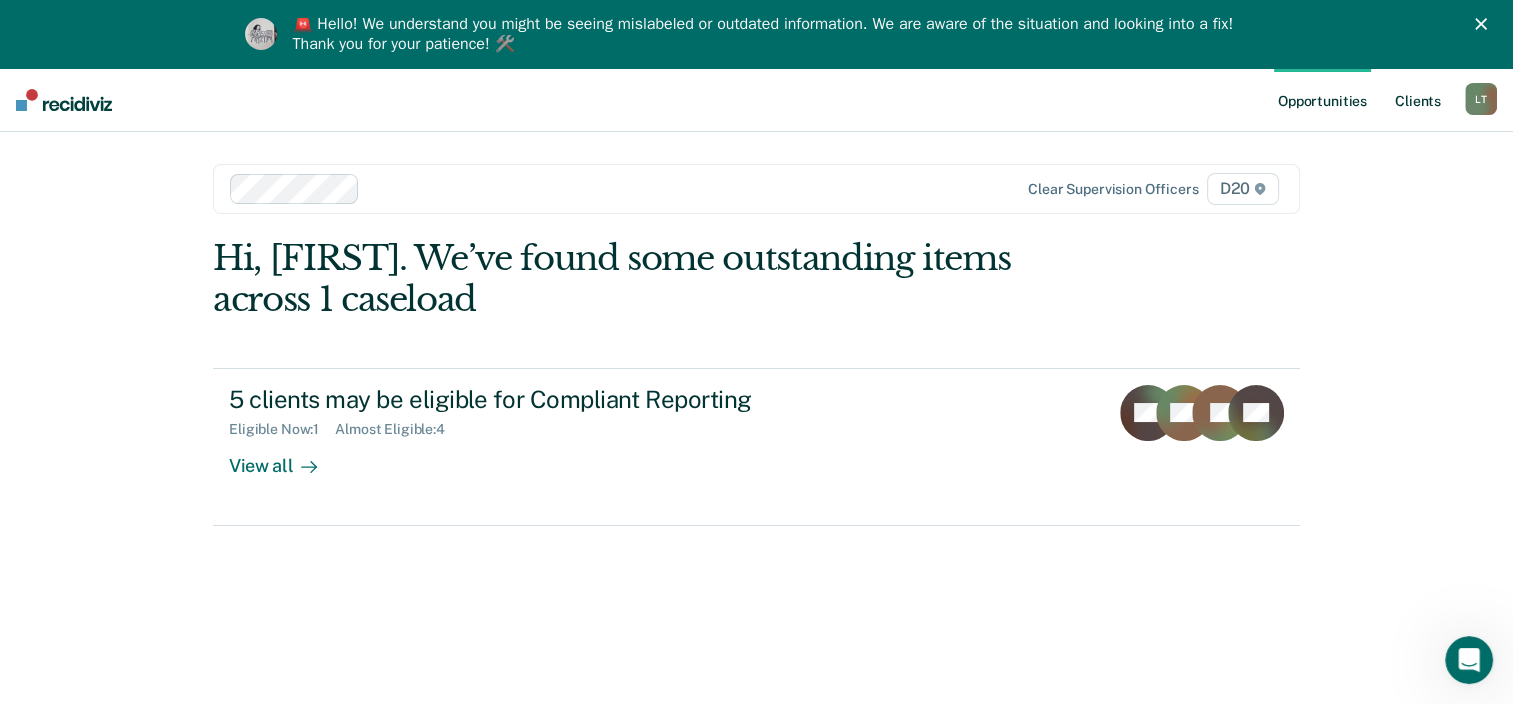 click on "Client s" at bounding box center [1418, 100] 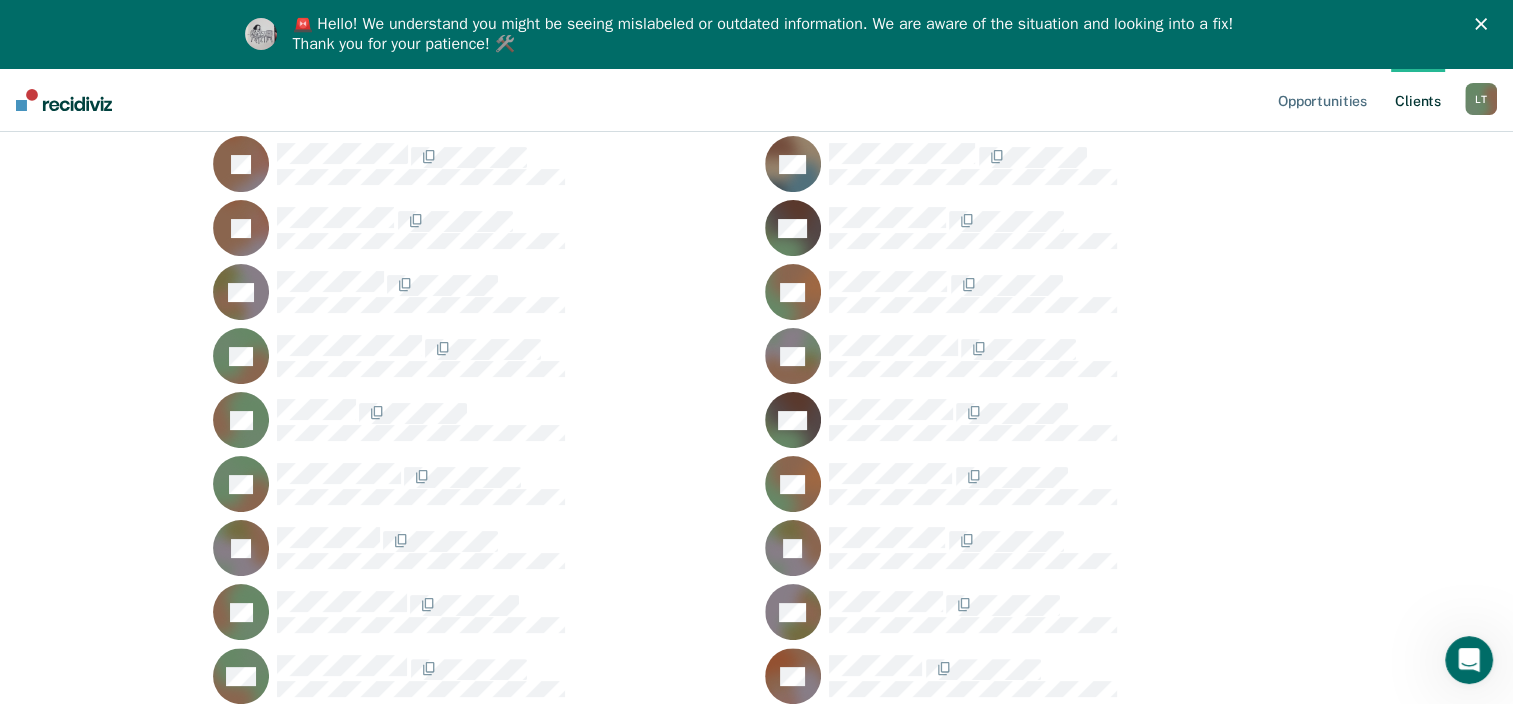 scroll, scrollTop: 200, scrollLeft: 0, axis: vertical 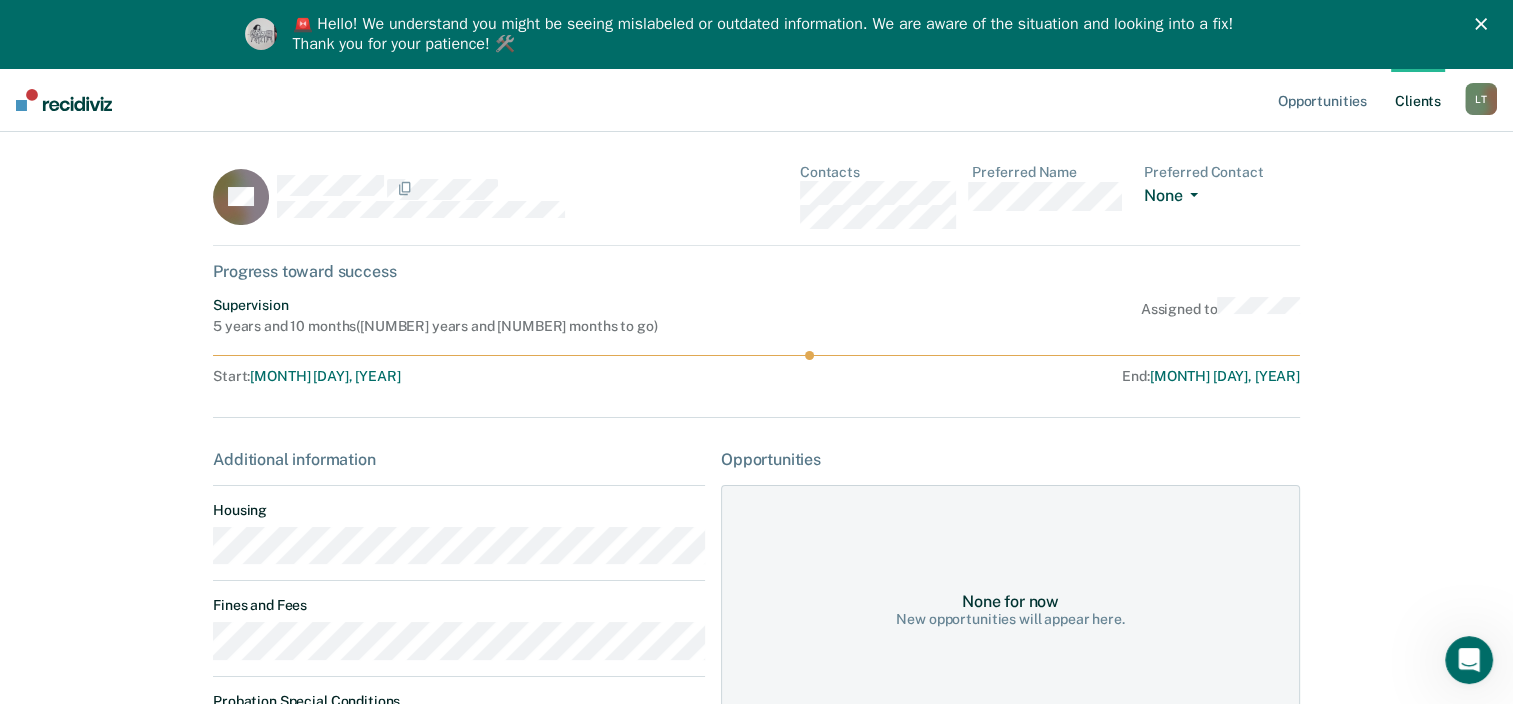 click on "None" at bounding box center (1175, 197) 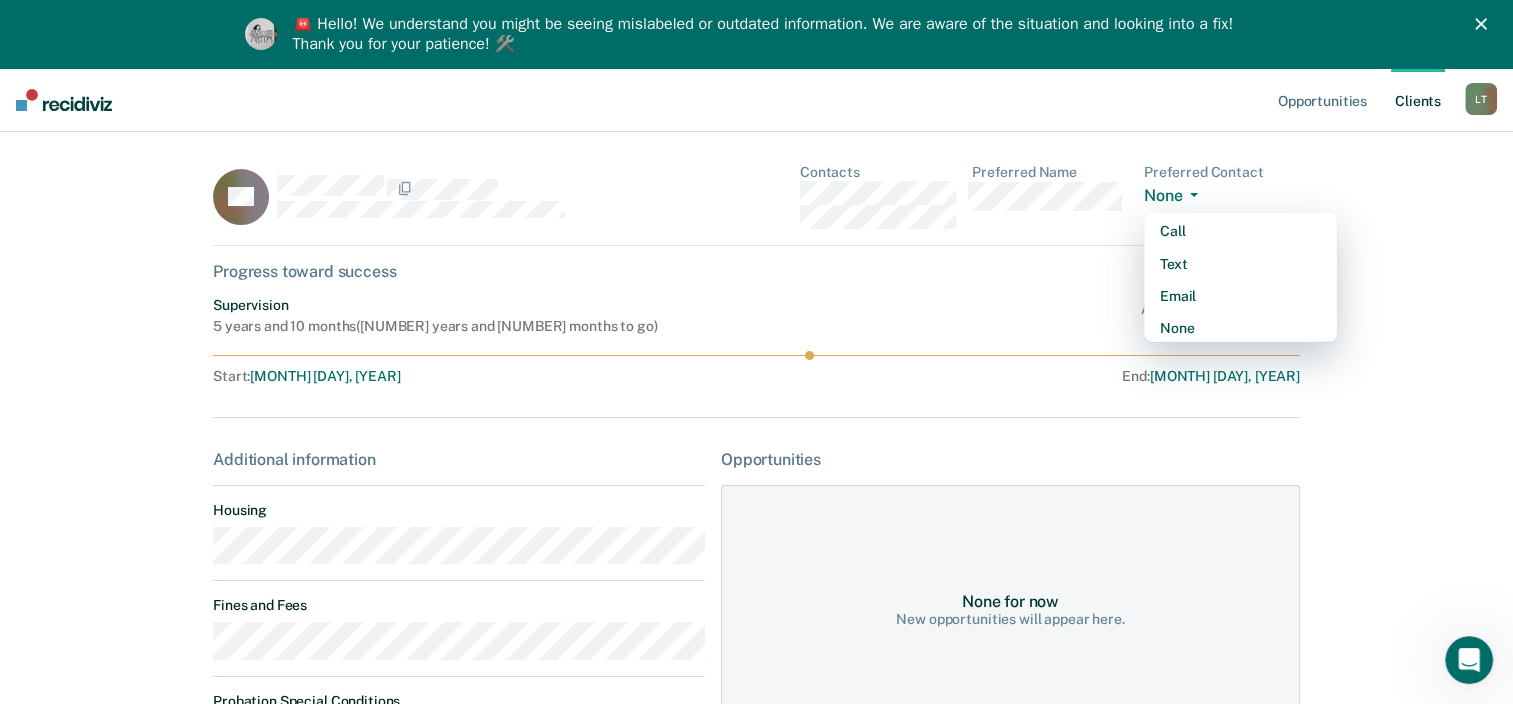 click on "None" at bounding box center (1175, 197) 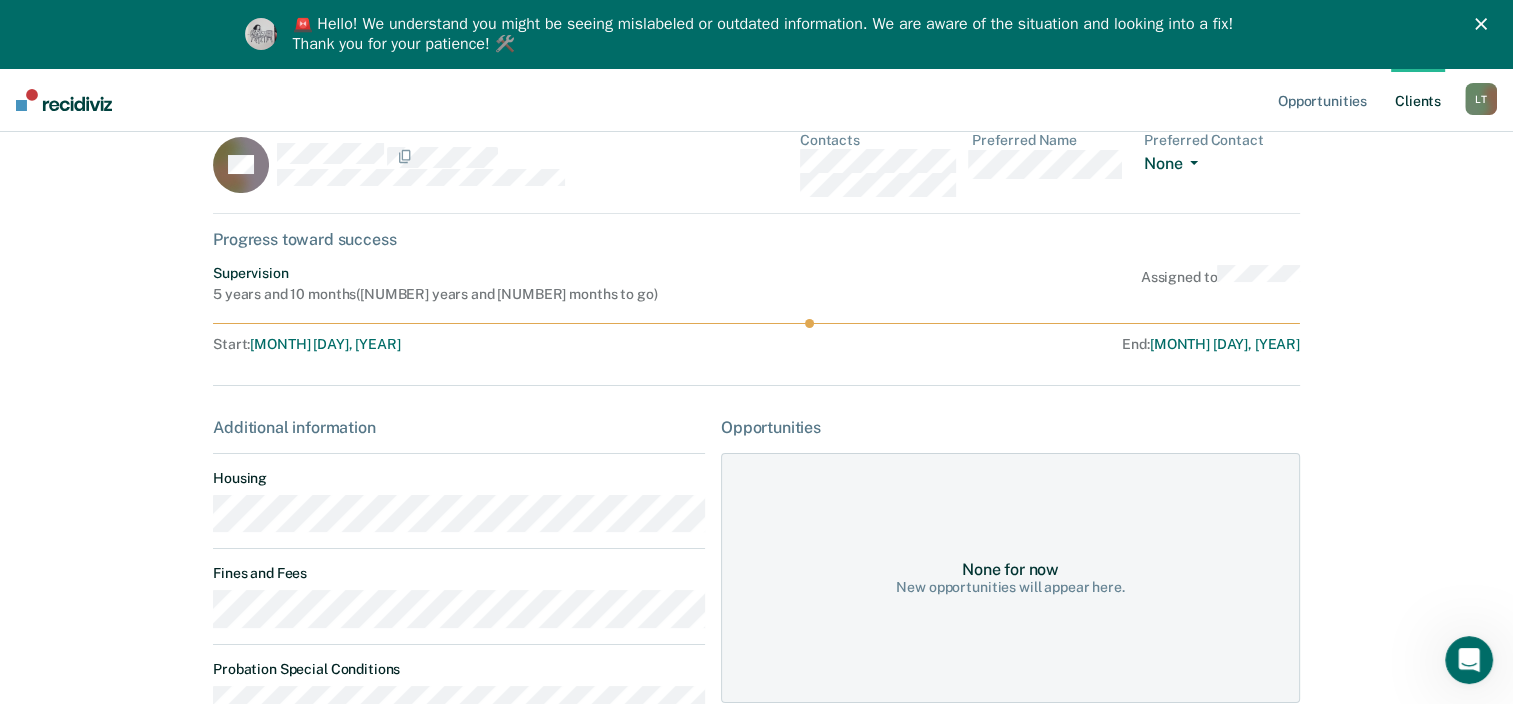 scroll, scrollTop: 0, scrollLeft: 0, axis: both 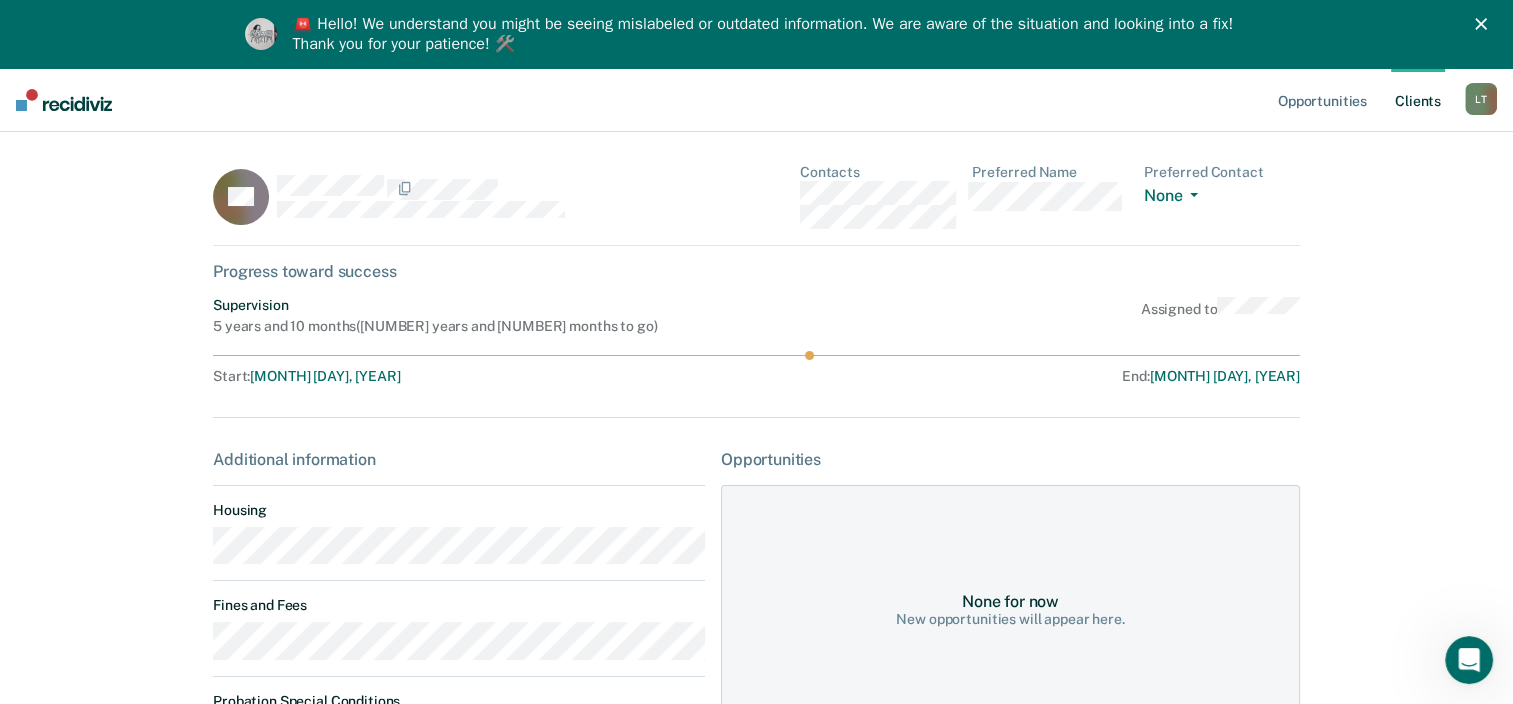 click on "[INITIAL] [INITIAL]" at bounding box center [1481, 99] 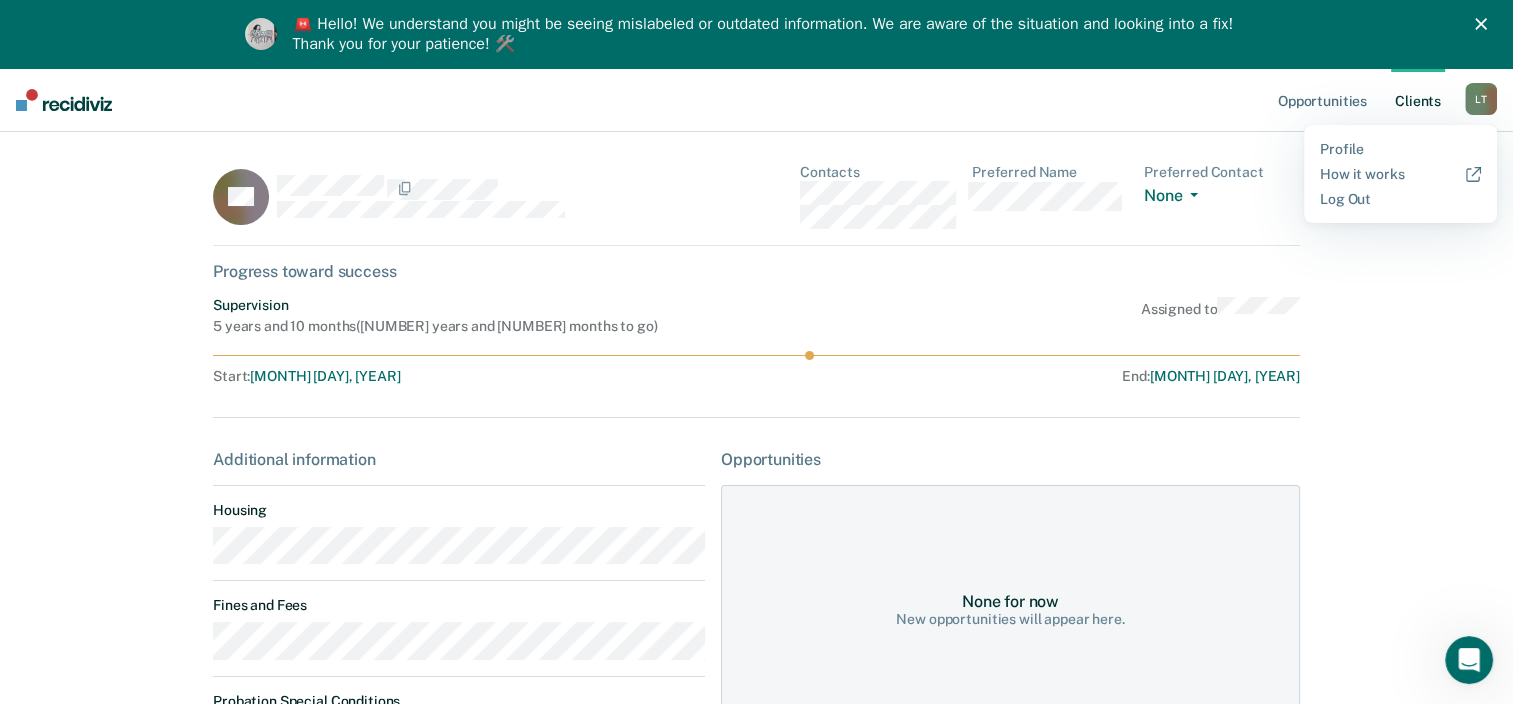 click on "[INITIAL] [INITIAL]" at bounding box center (1481, 99) 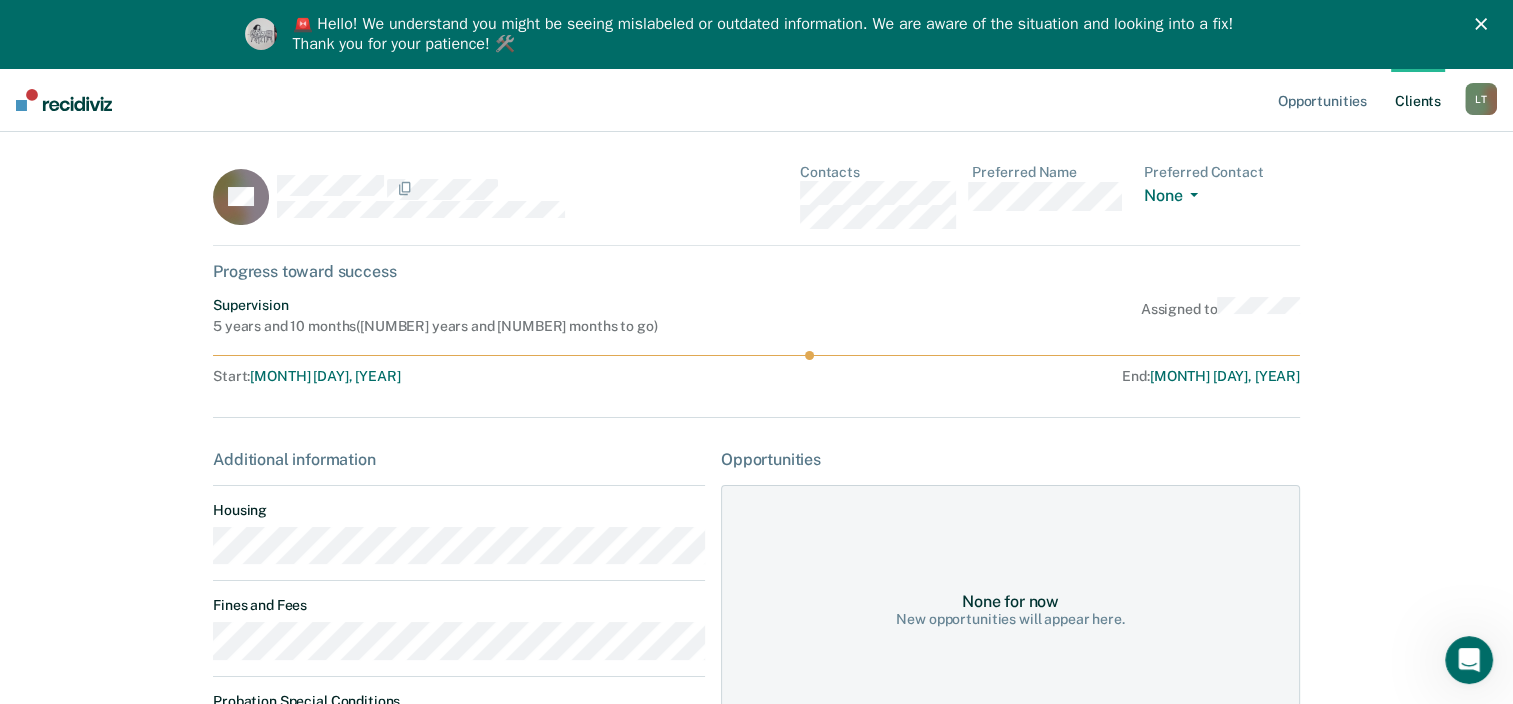 click on "Client s" at bounding box center [1418, 100] 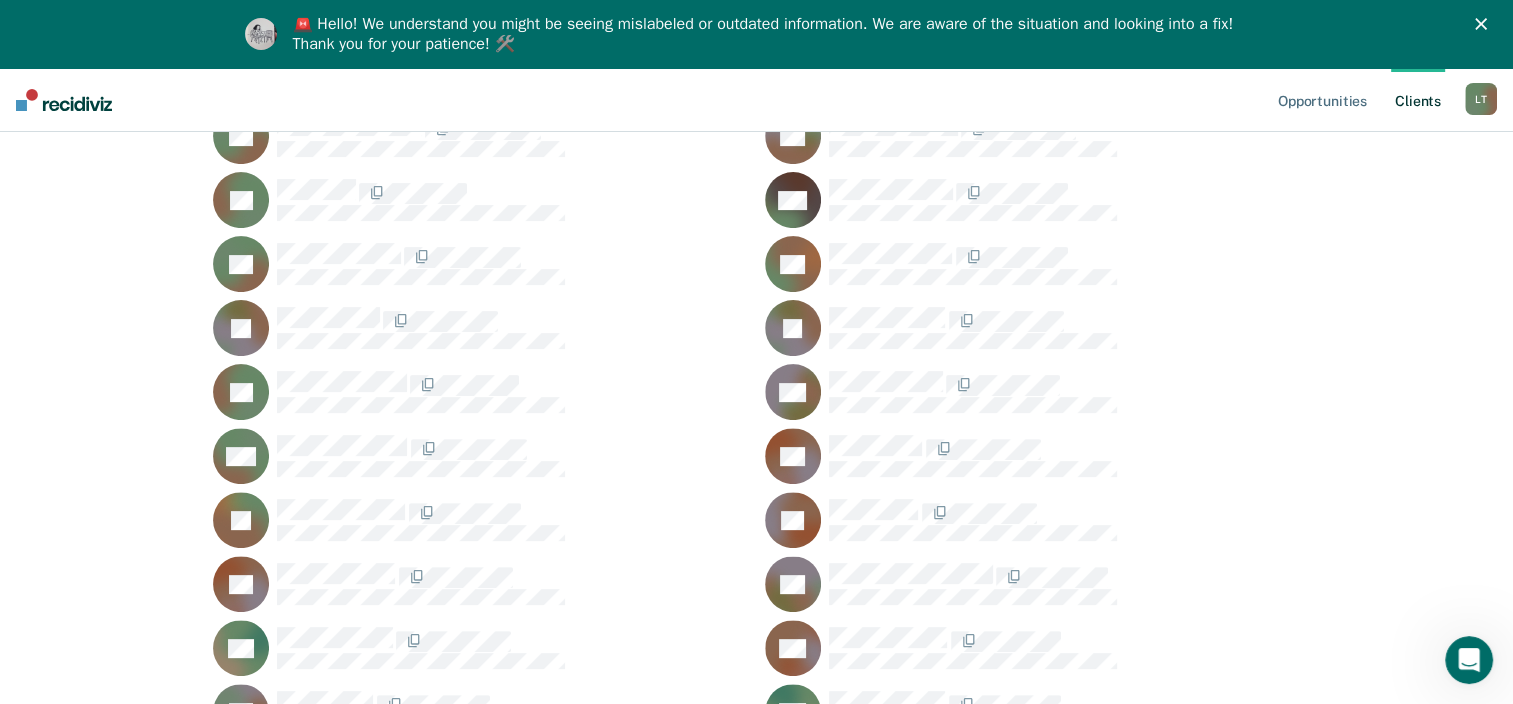 scroll, scrollTop: 387, scrollLeft: 0, axis: vertical 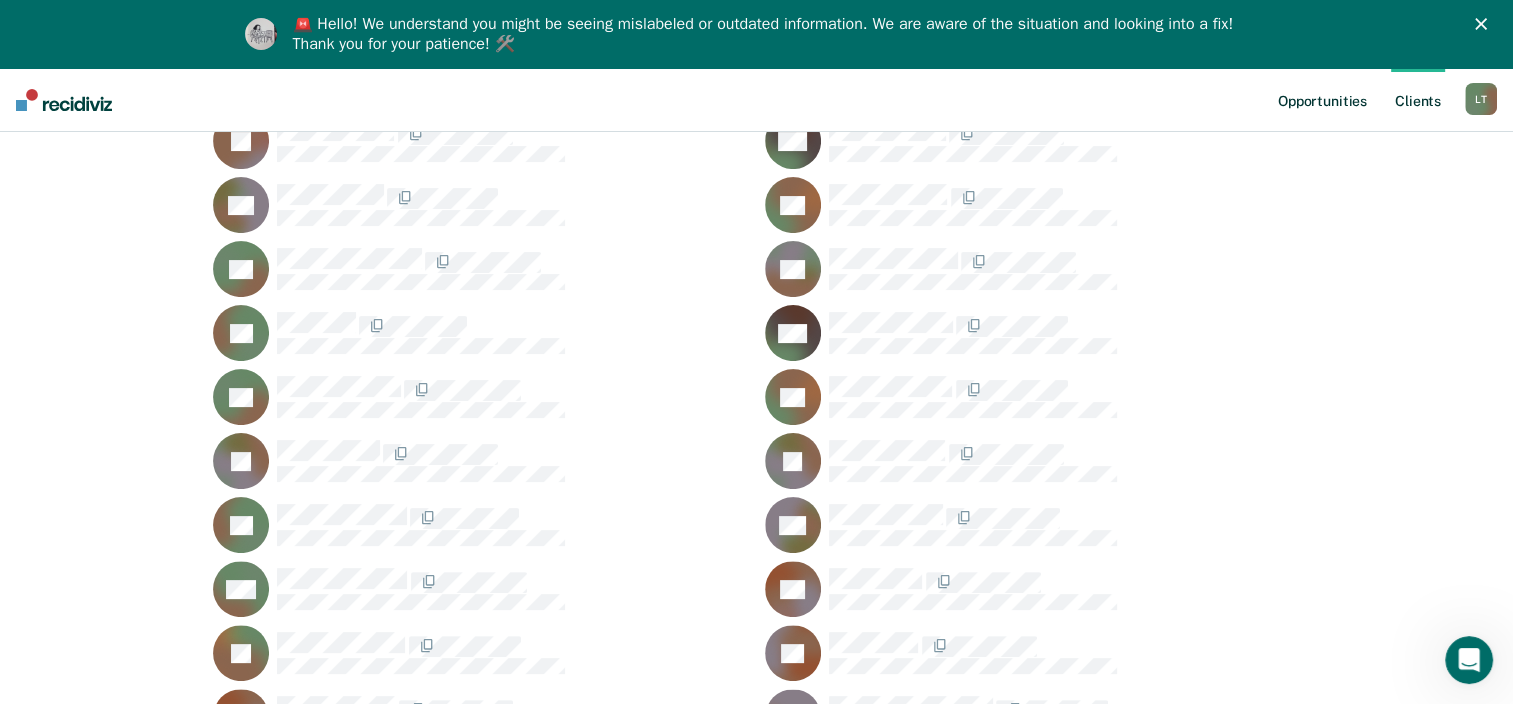 click on "Opportunities" at bounding box center [1322, 100] 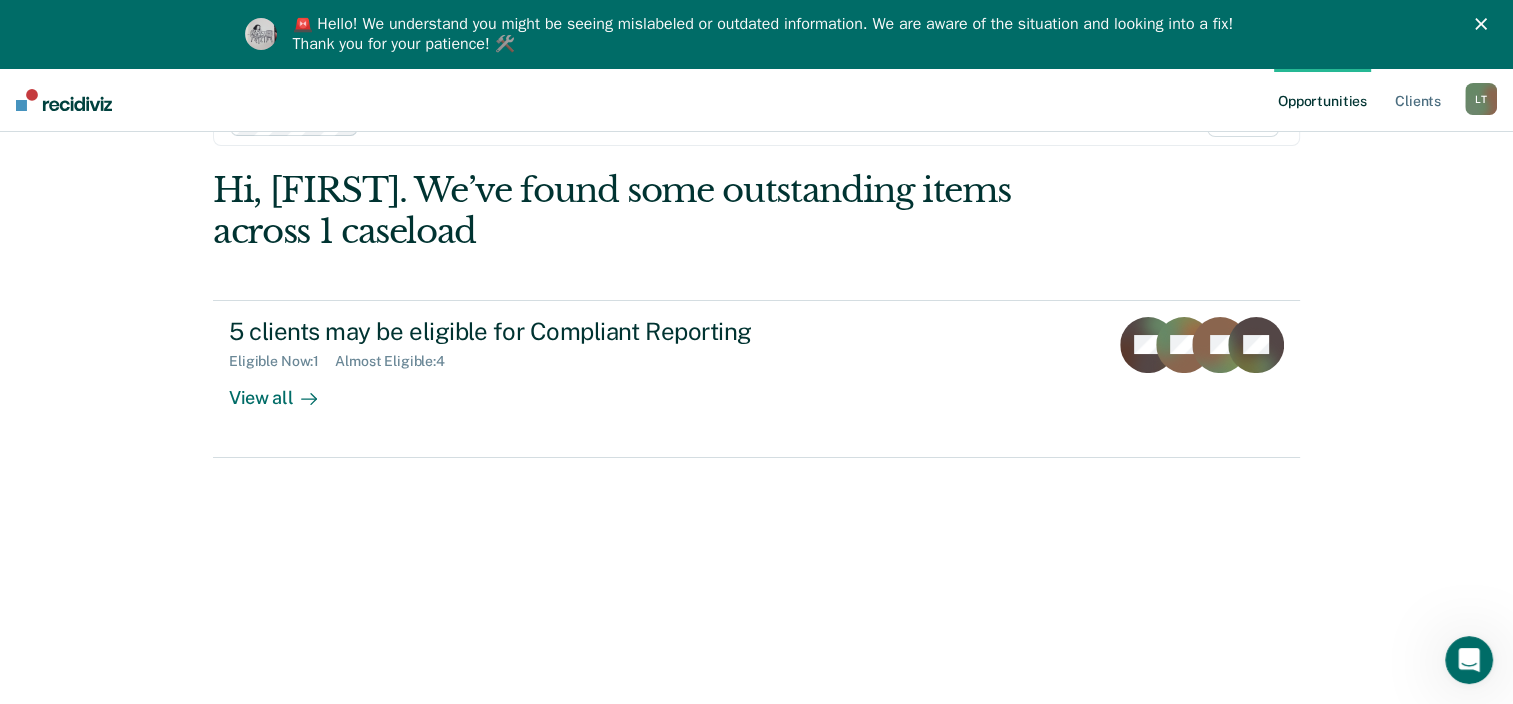 scroll, scrollTop: 0, scrollLeft: 0, axis: both 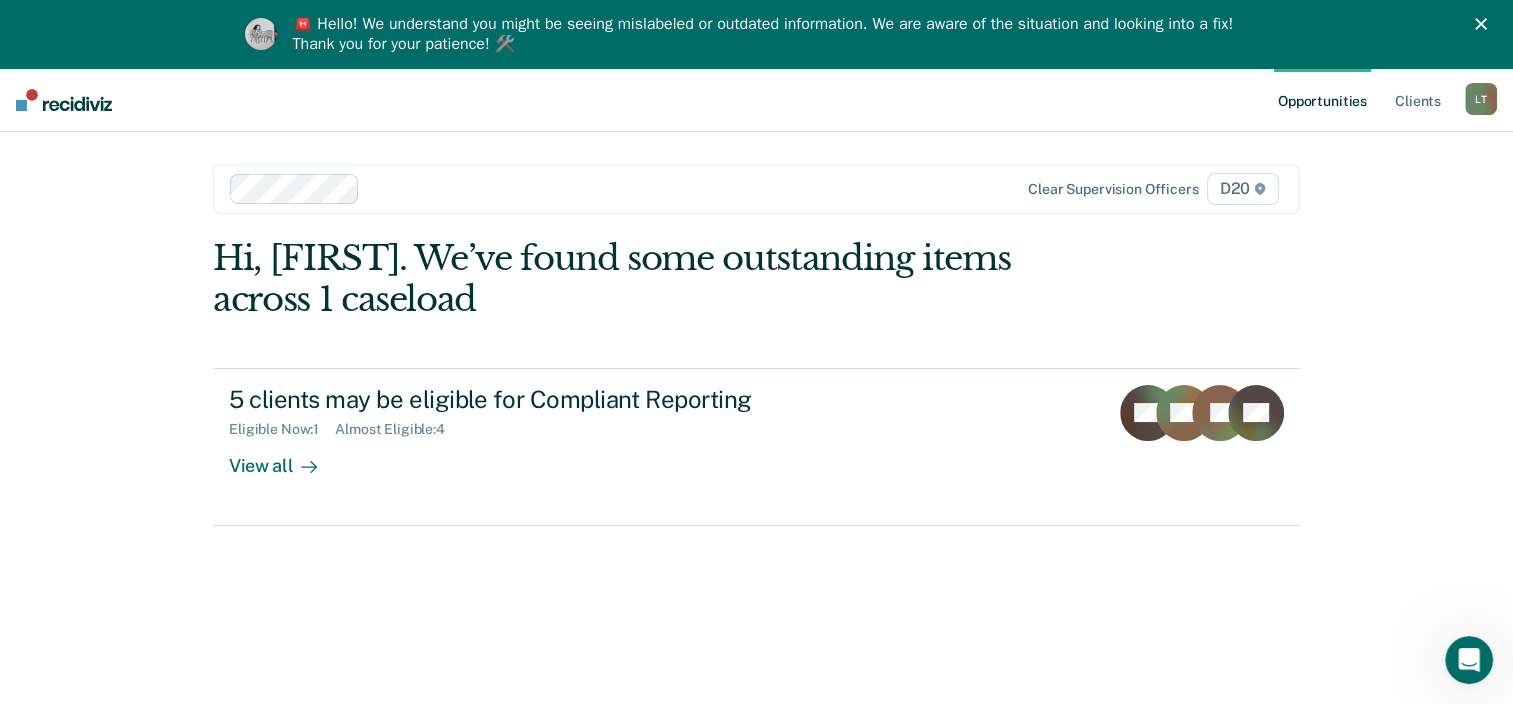 click on "Opportunities" at bounding box center (1322, 100) 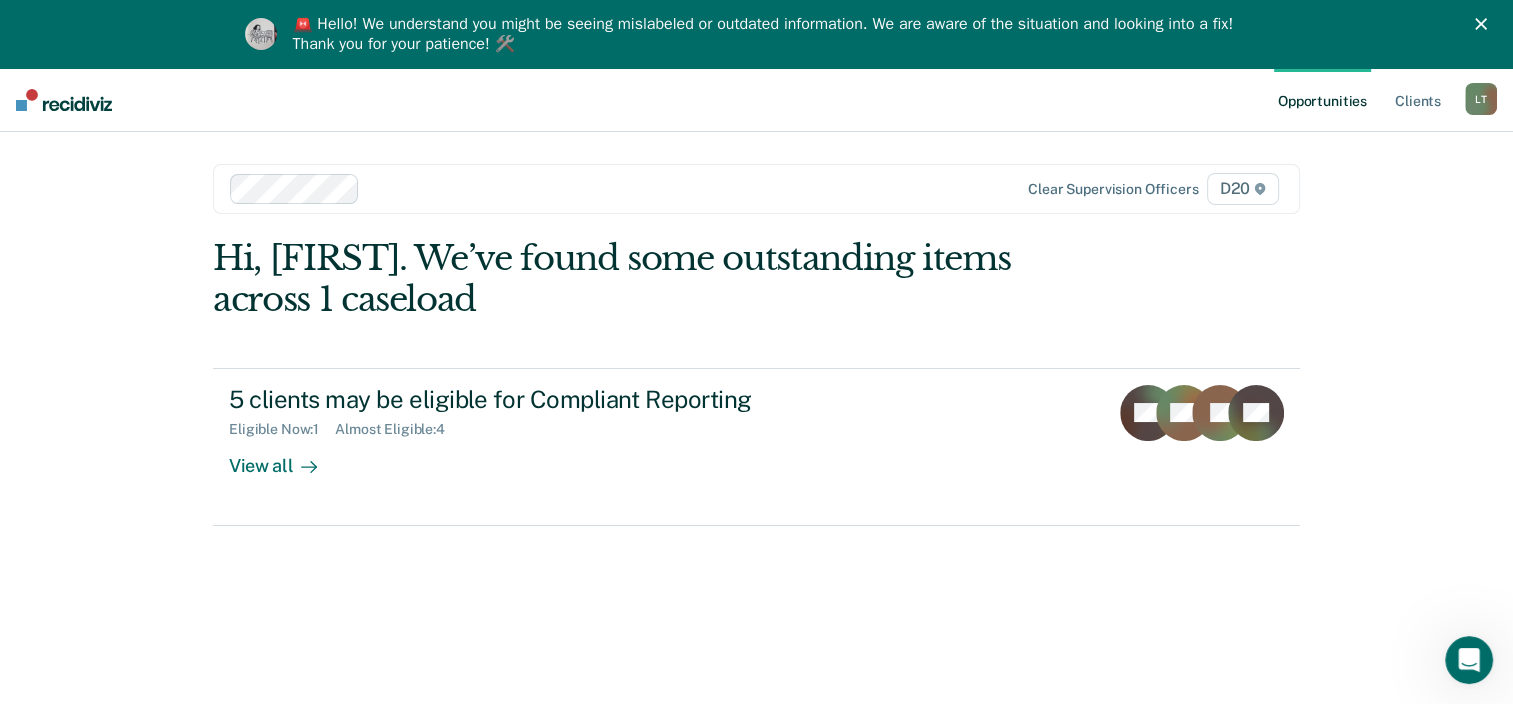 click on "[INITIAL] [INITIAL]" at bounding box center (1481, 99) 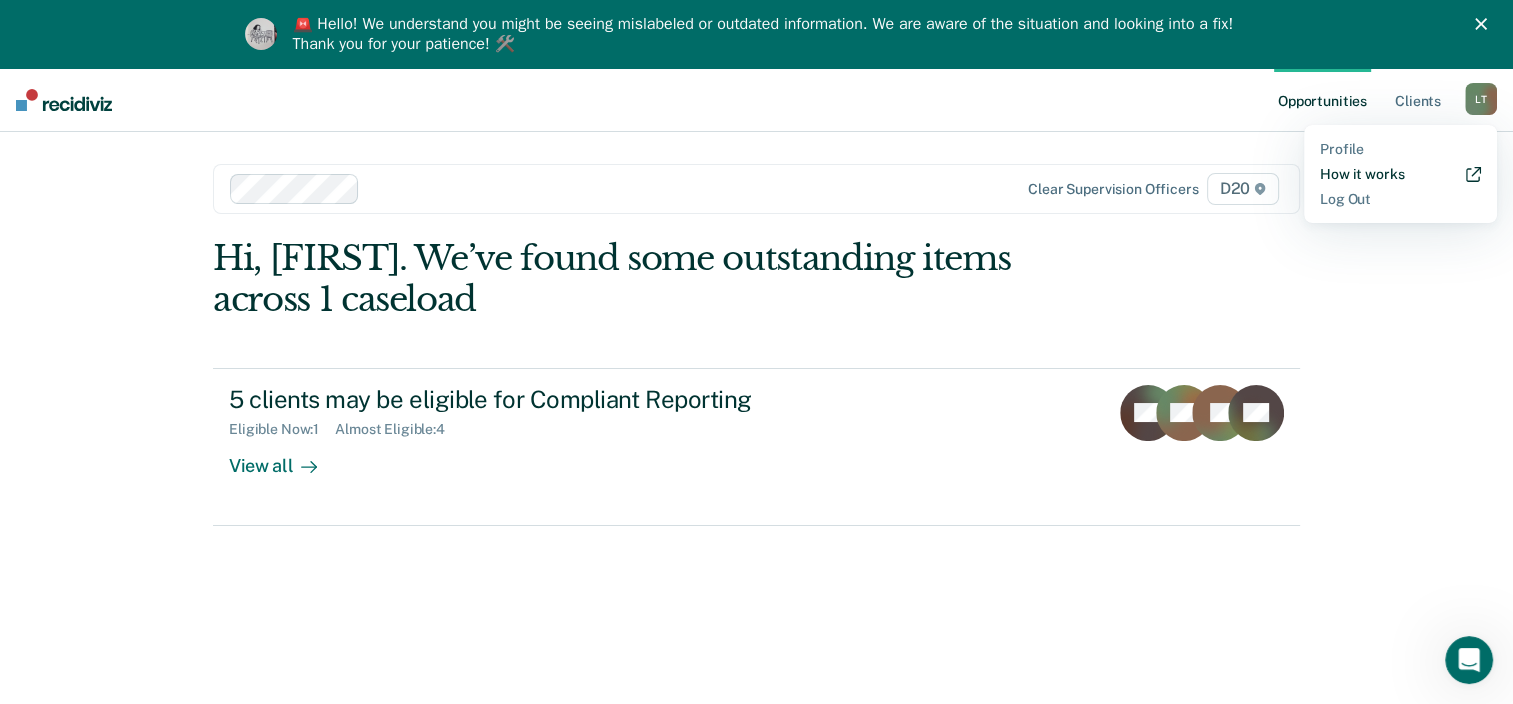 click on "How it works" at bounding box center (1400, 174) 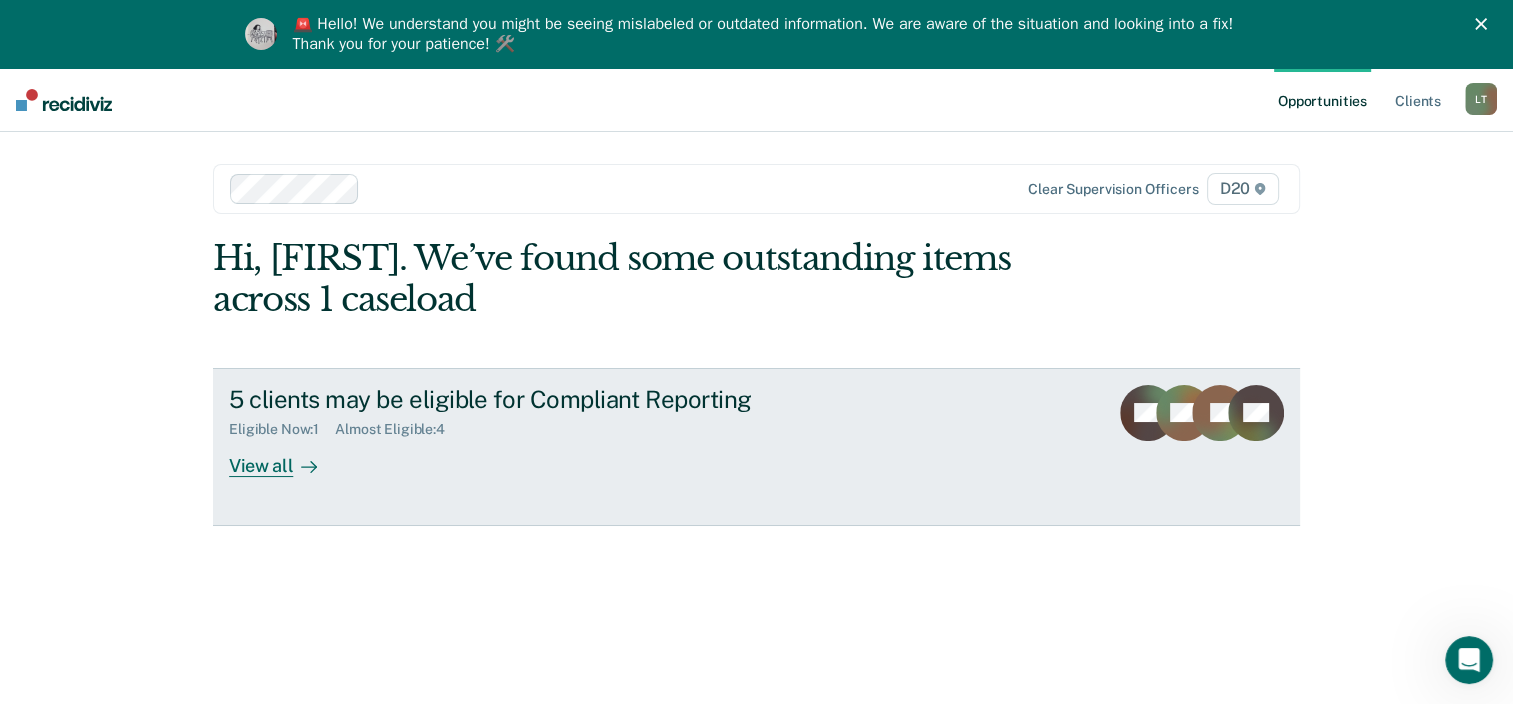 click on "View all" at bounding box center (285, 457) 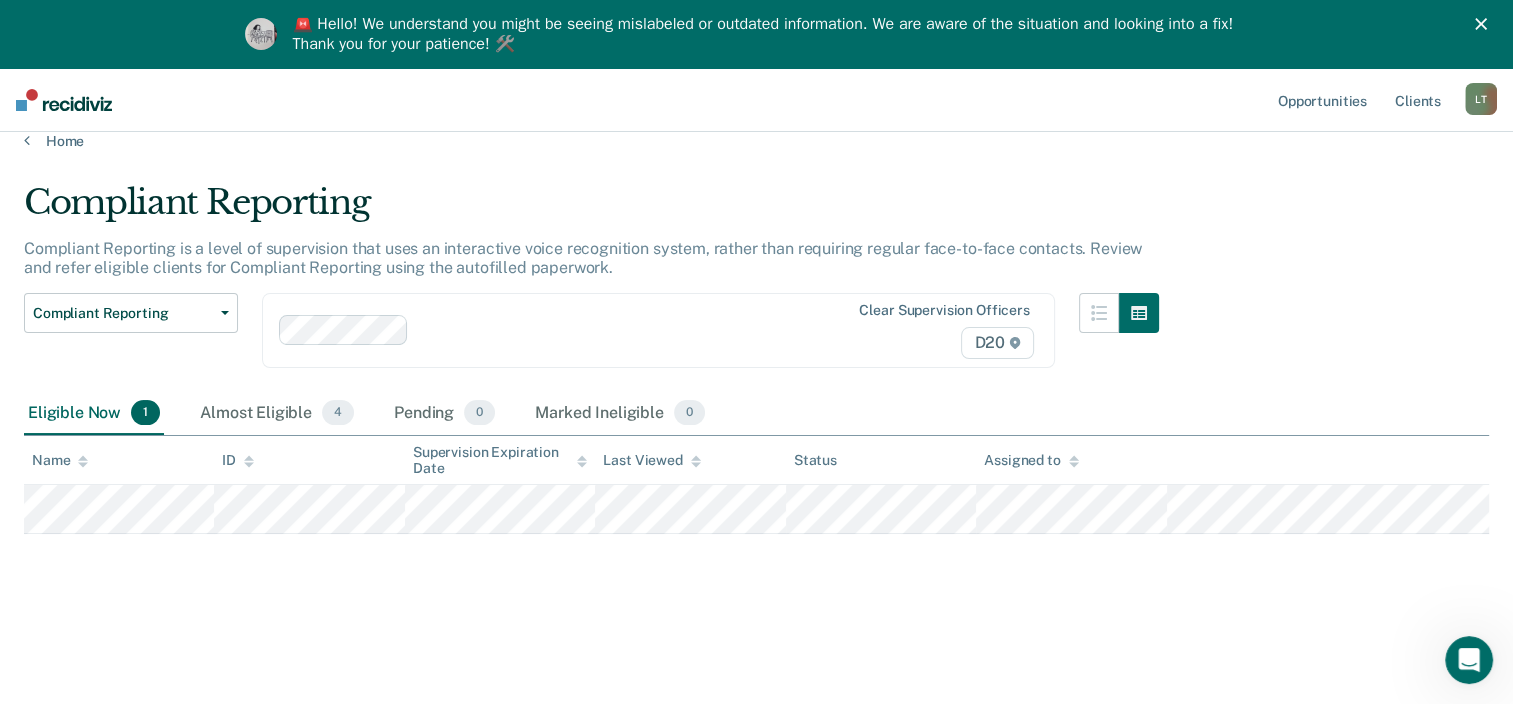 scroll, scrollTop: 0, scrollLeft: 0, axis: both 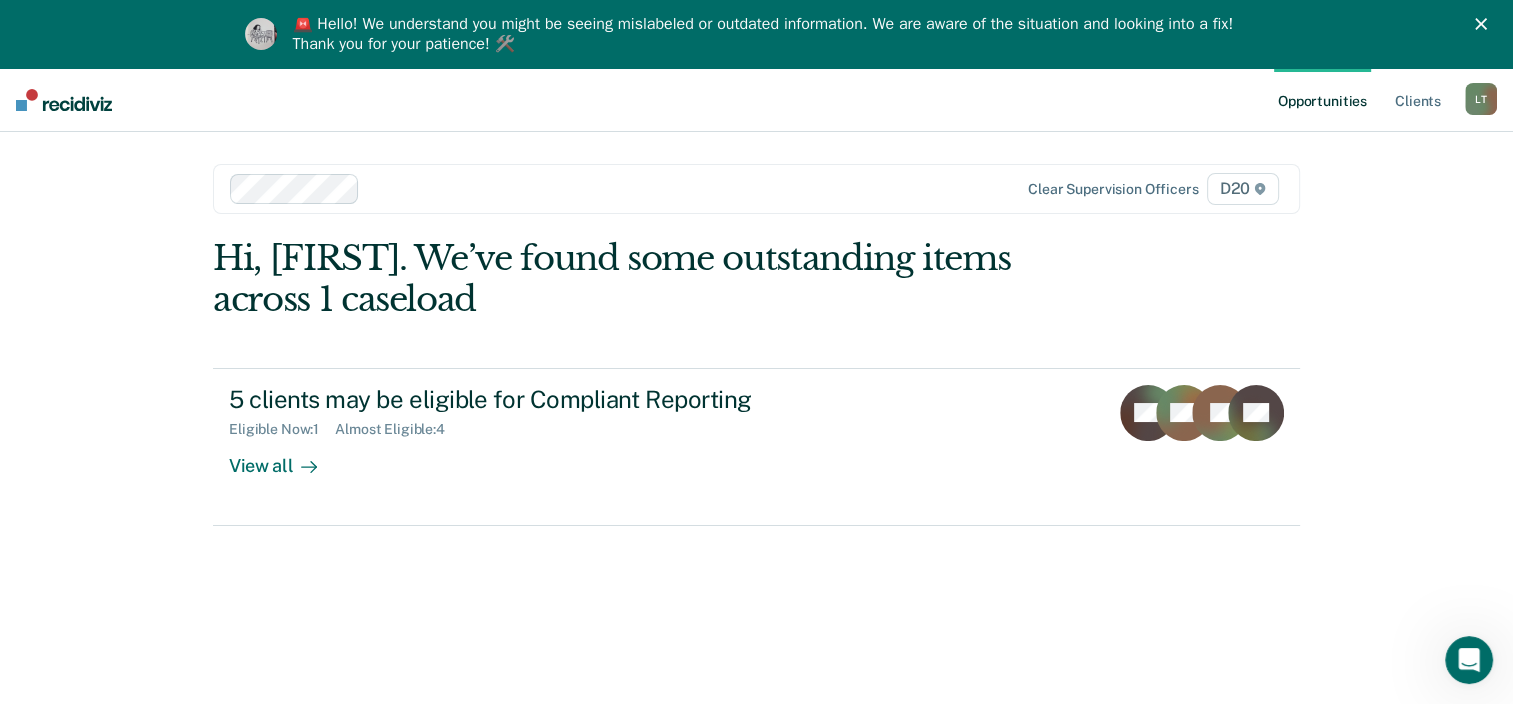 click on "Opportunities" at bounding box center [1322, 100] 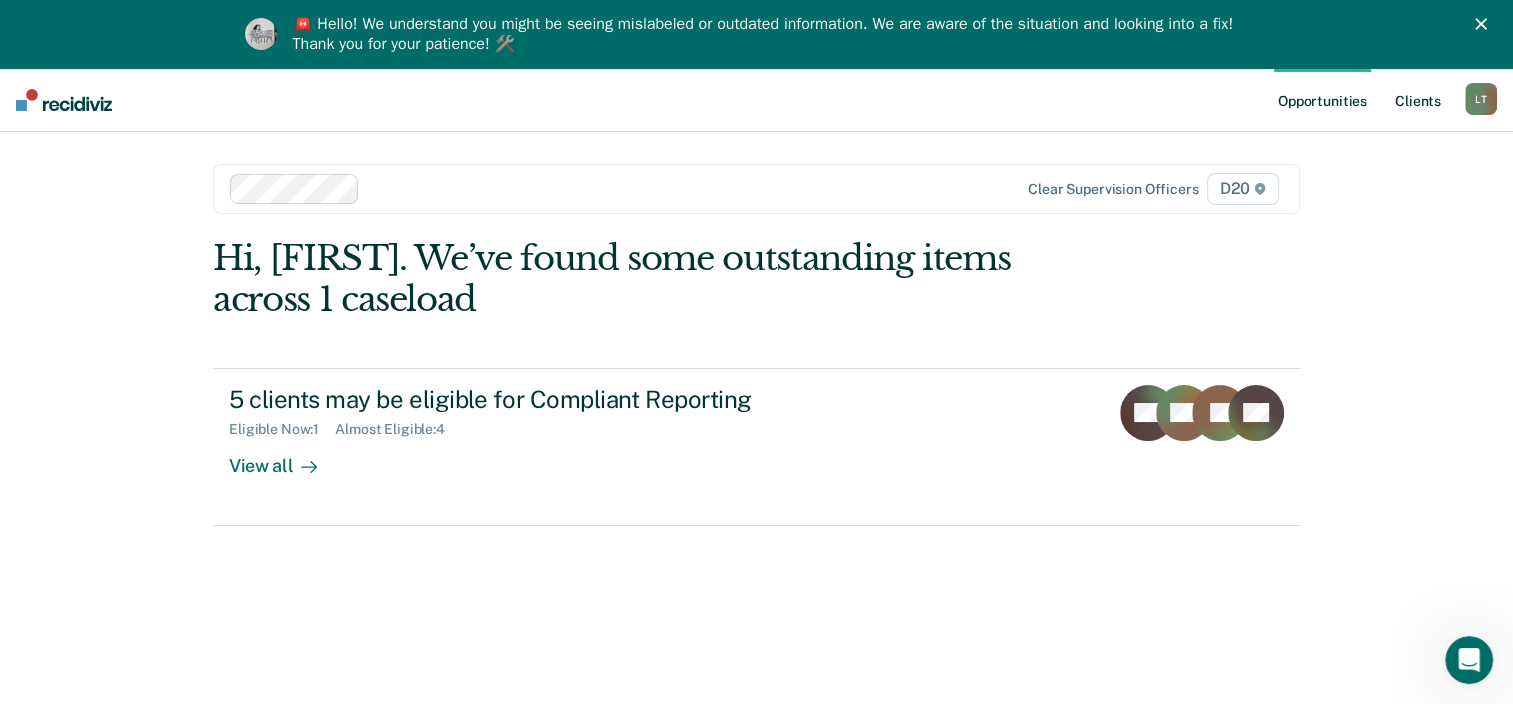 click on "Opportunities Client s" at bounding box center (1369, 100) 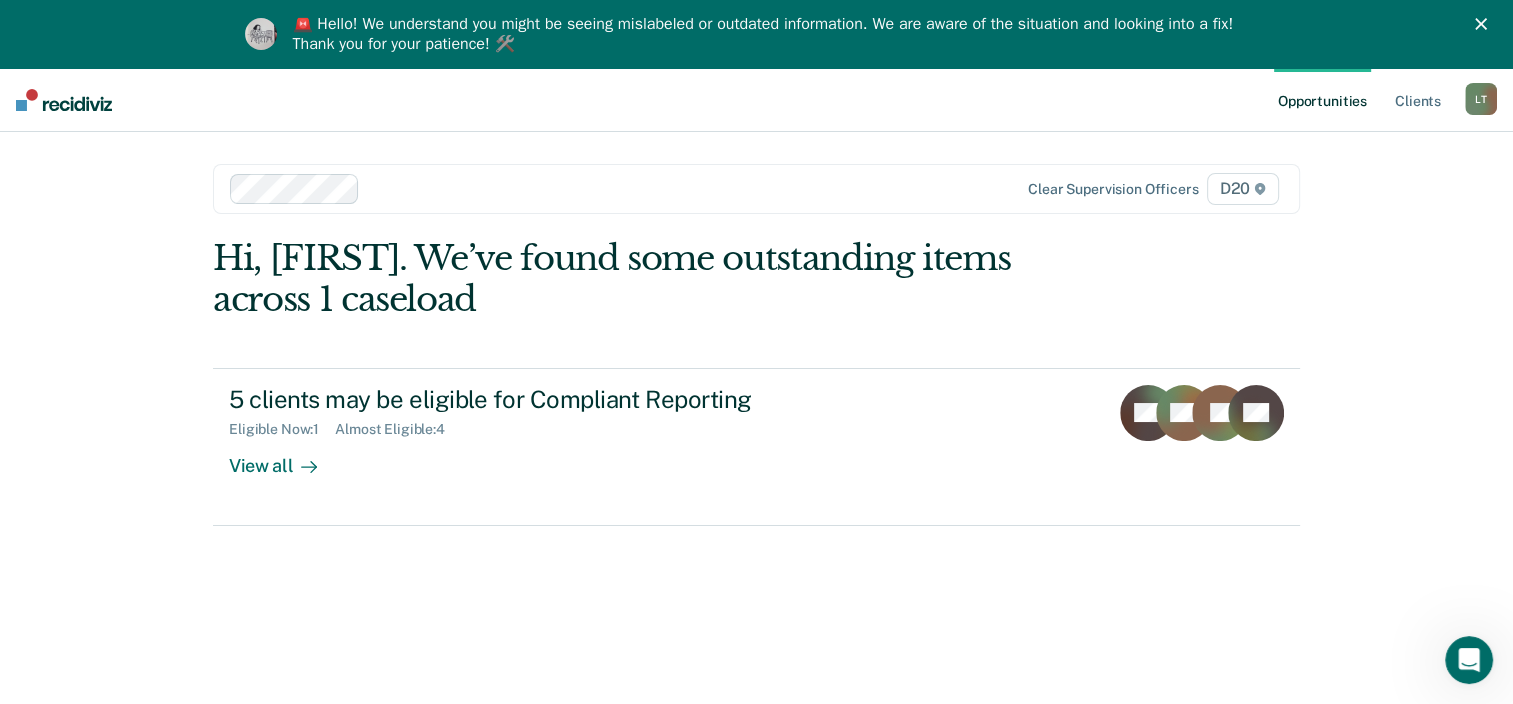 click on "[INITIAL] [INITIAL]" at bounding box center (1481, 99) 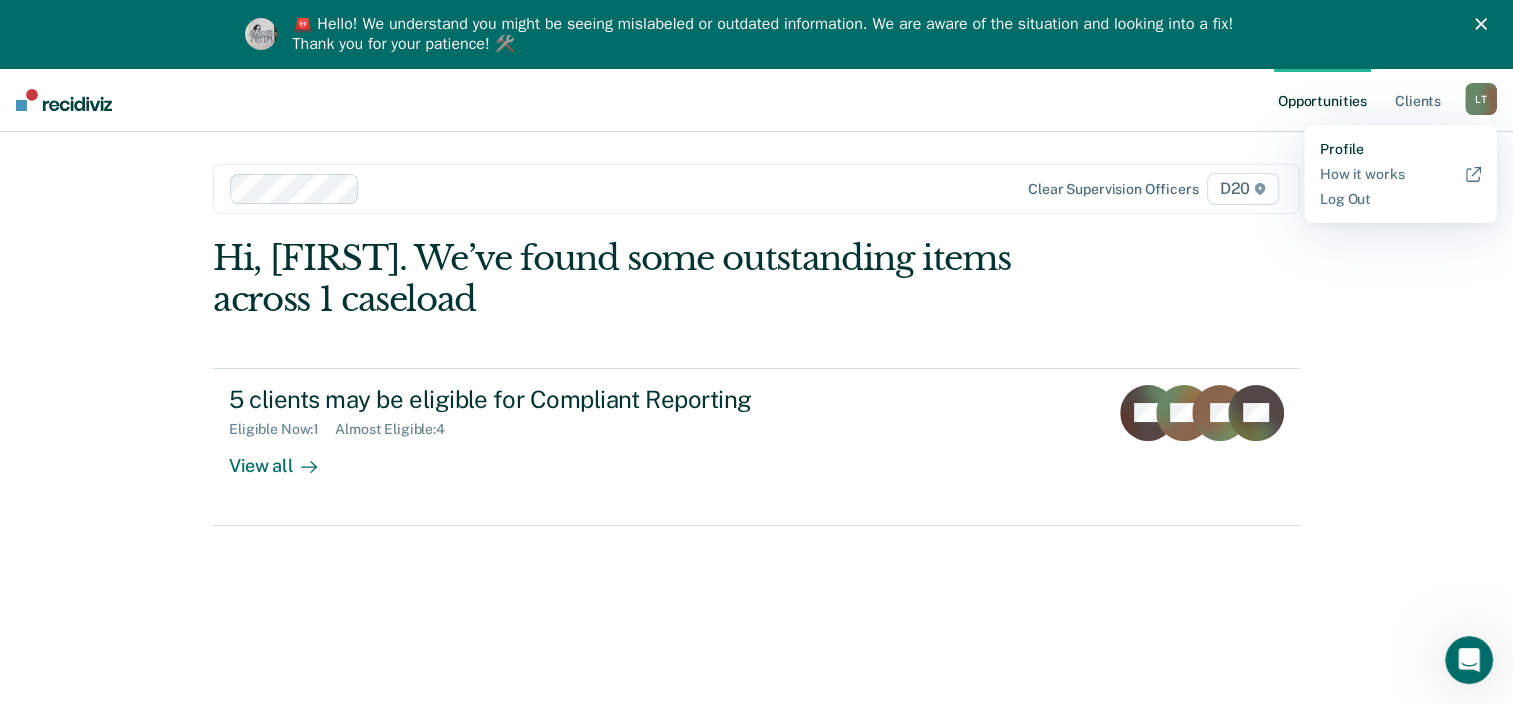 click on "Profile" at bounding box center [1400, 149] 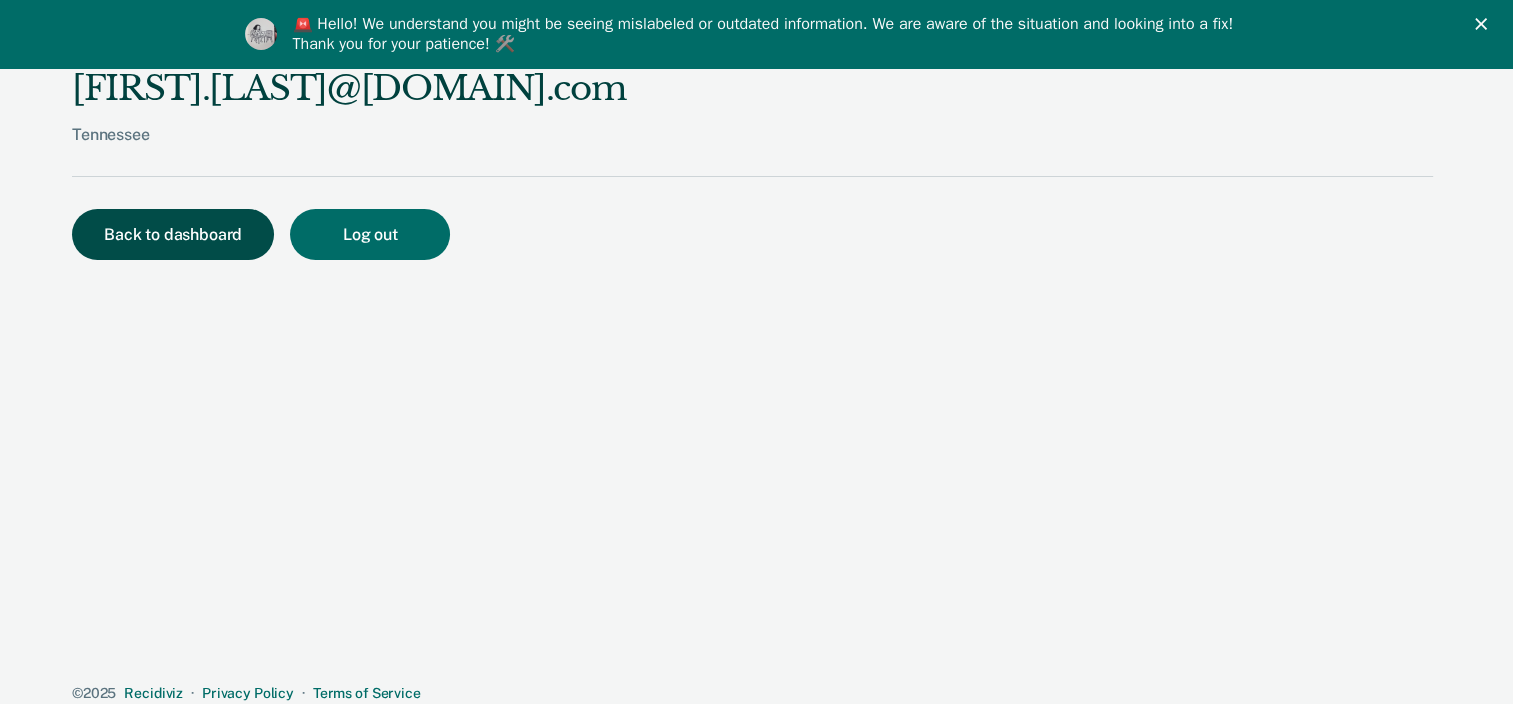 click on "Back to dashboard" at bounding box center [173, 234] 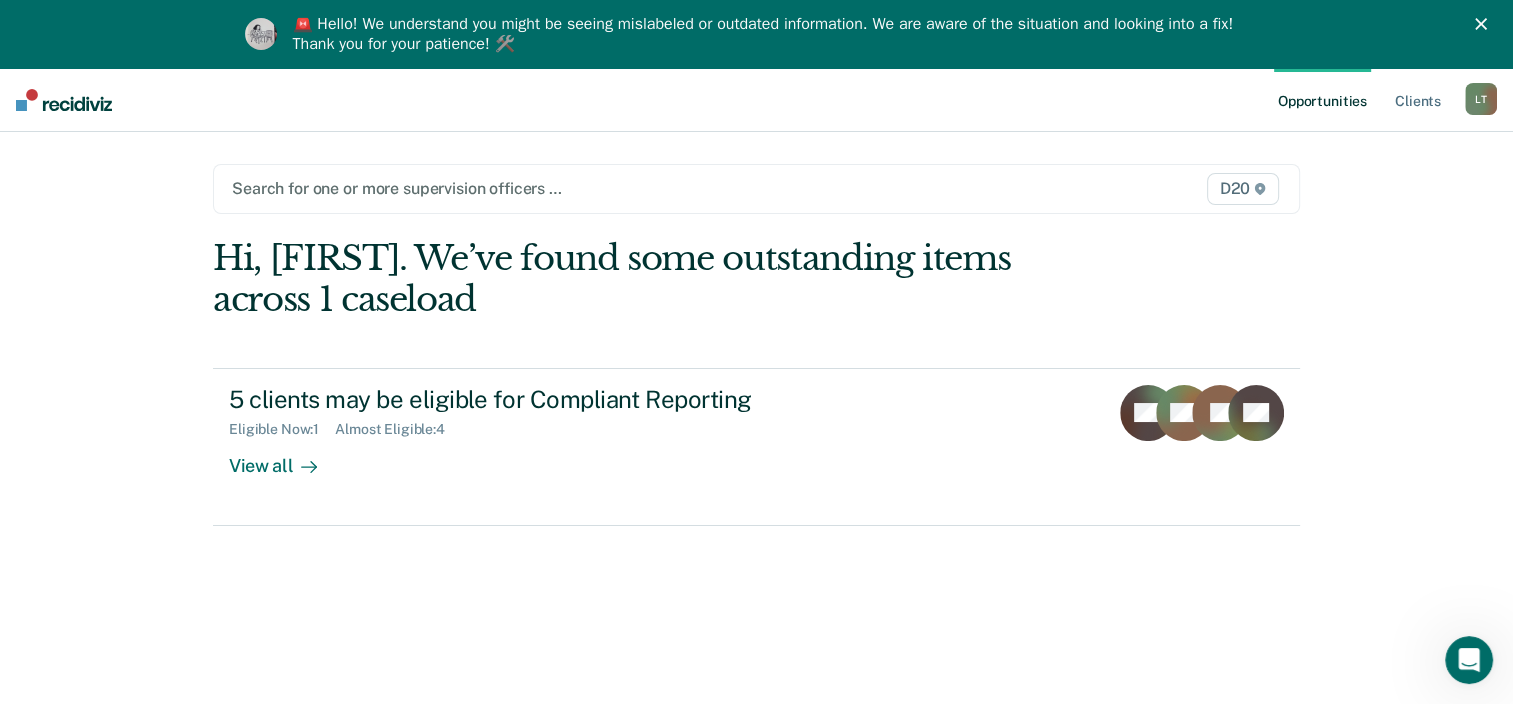 scroll, scrollTop: 0, scrollLeft: 0, axis: both 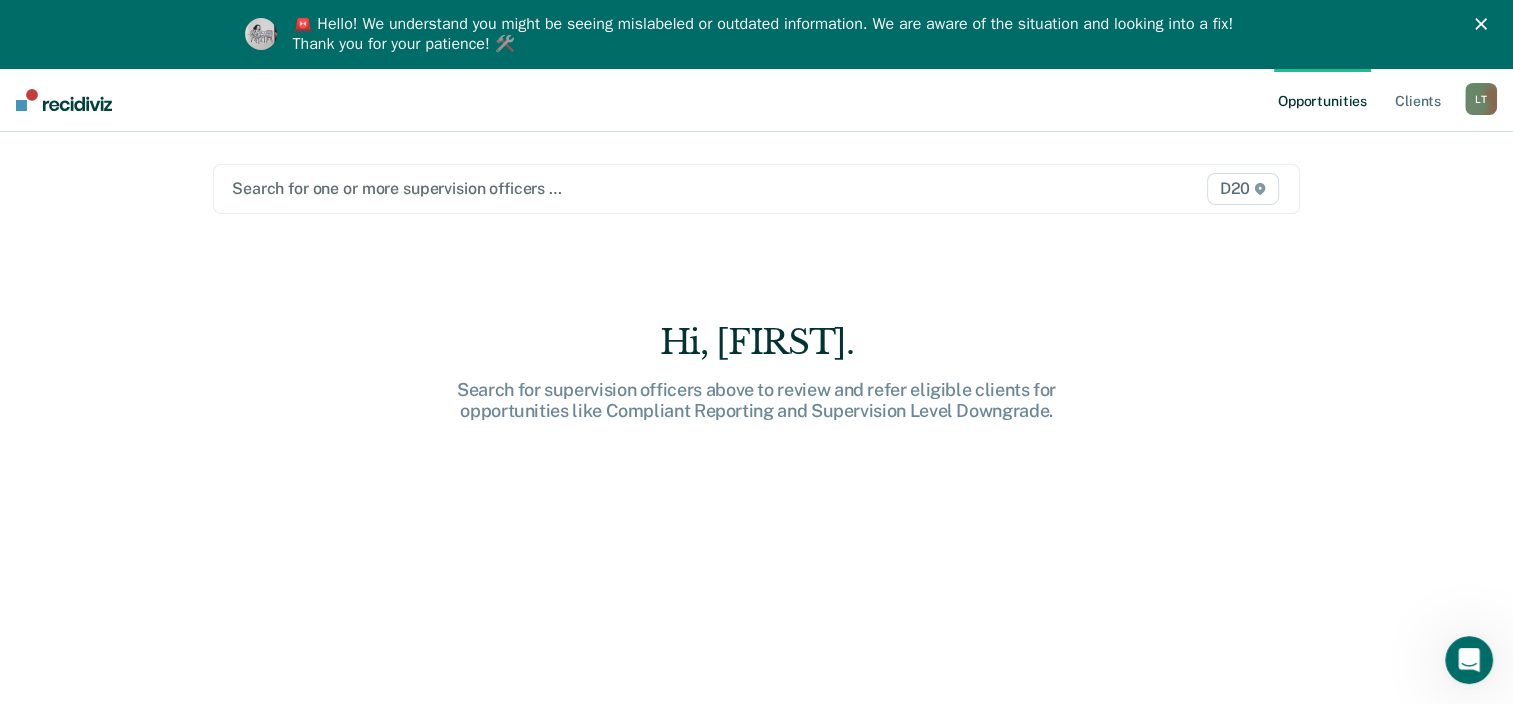 click on "D20   Hi, [FIRST]. Search for supervision officers above to review and refer eligible clients for
opportunities like Compliant Reporting and Supervision Level Downgrade." at bounding box center [756, 428] 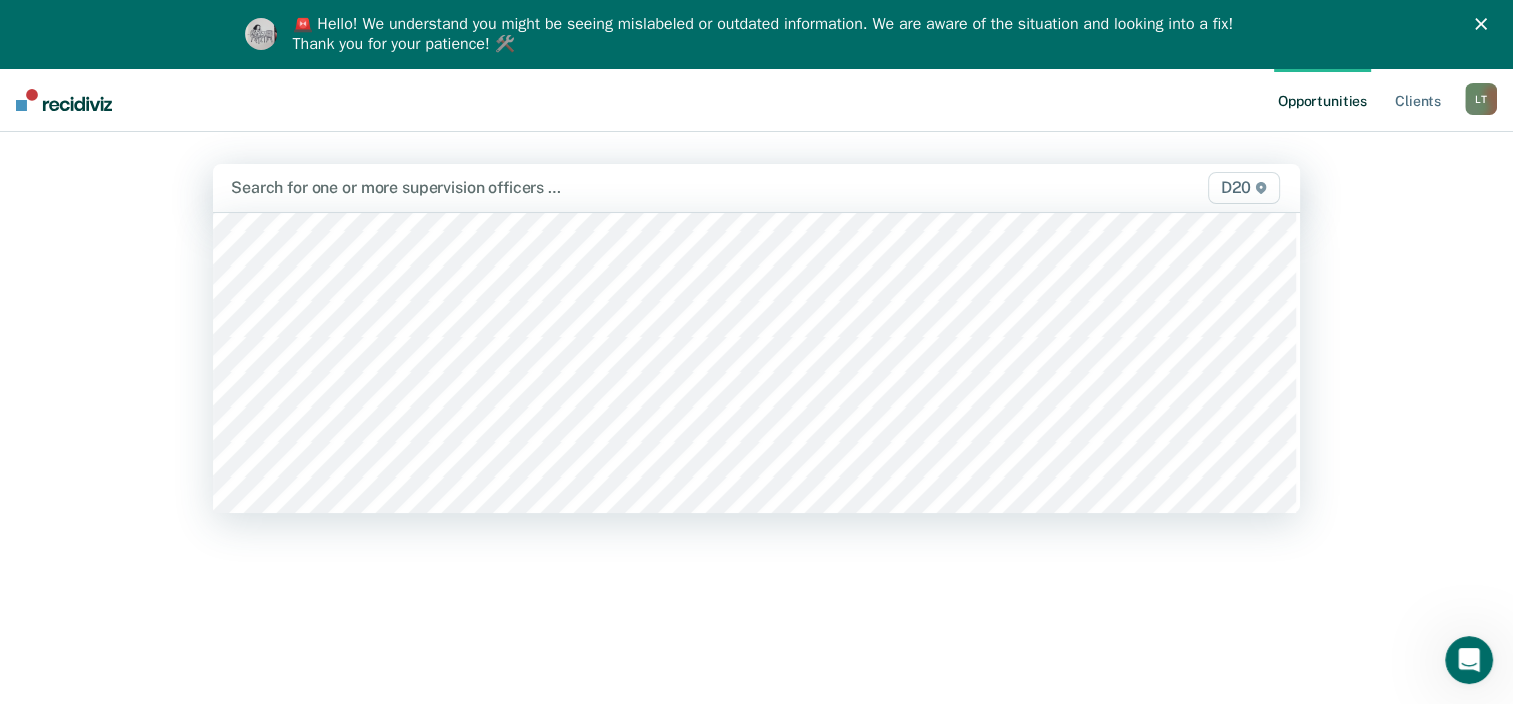 scroll, scrollTop: 600, scrollLeft: 0, axis: vertical 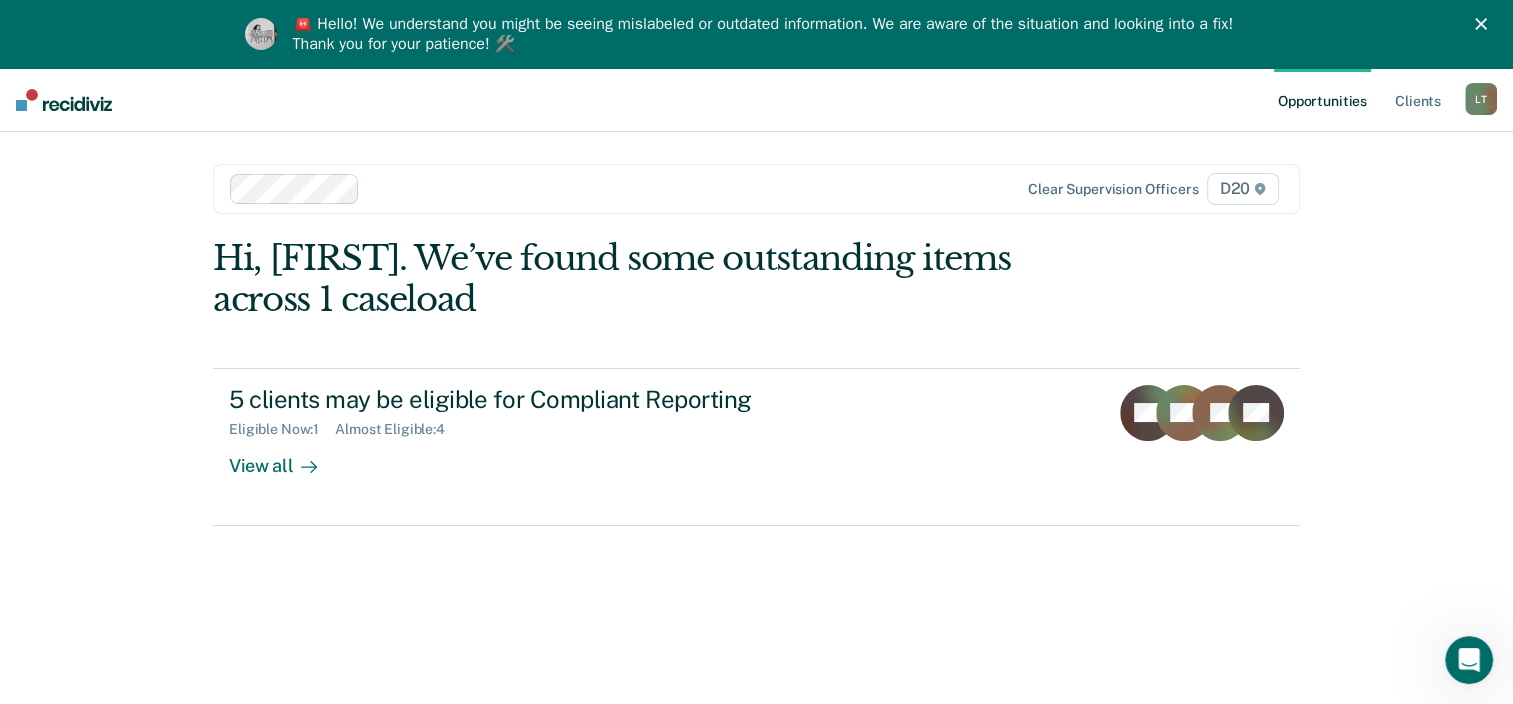 click at bounding box center [64, 100] 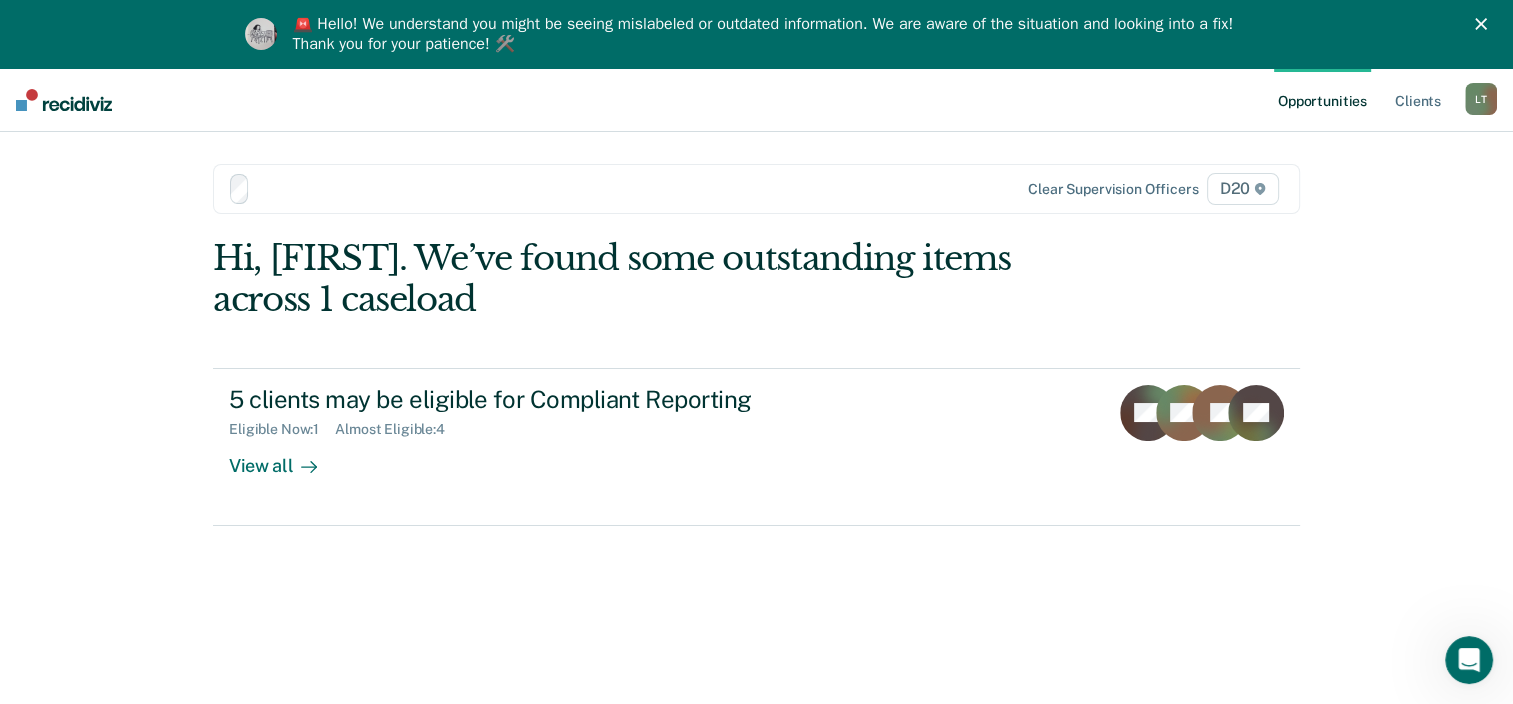 scroll, scrollTop: 0, scrollLeft: 0, axis: both 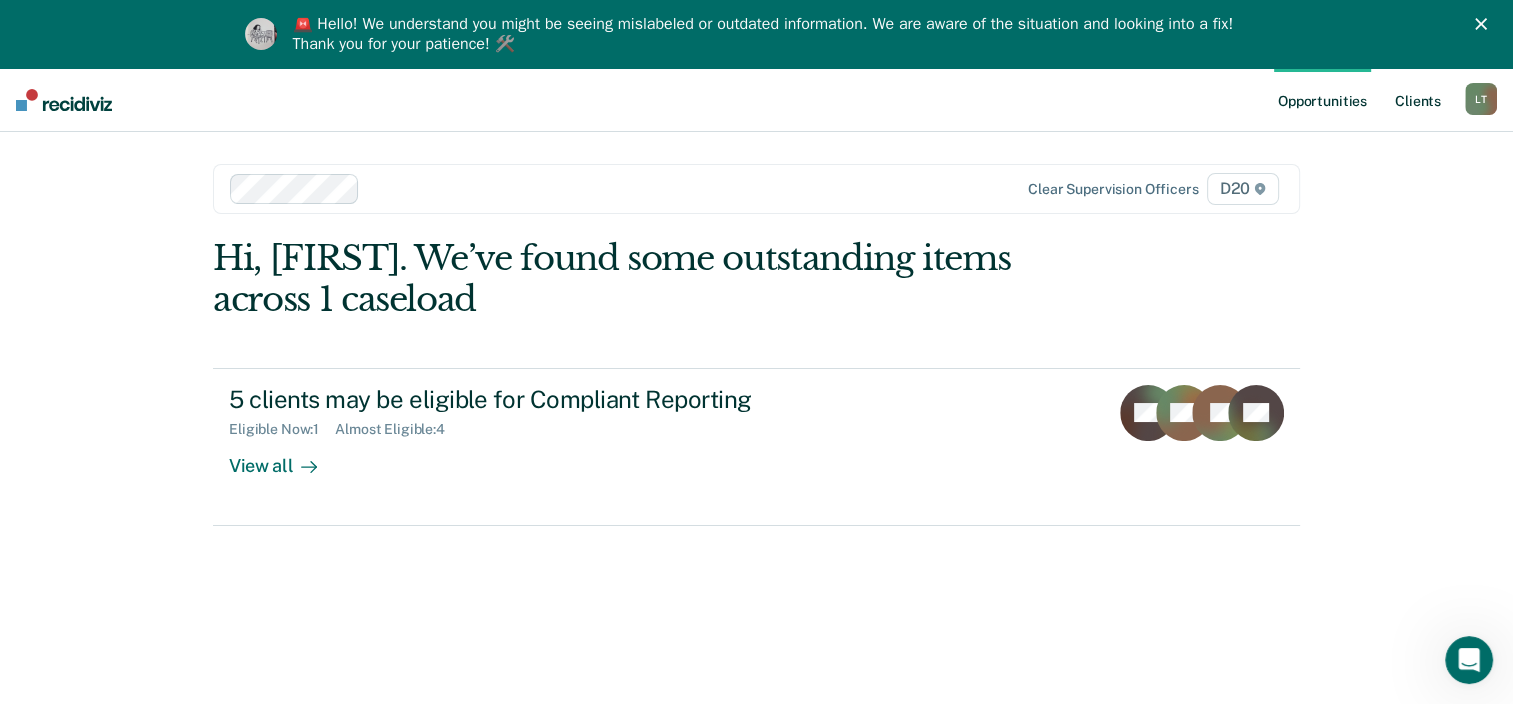click on "Client s" at bounding box center (1418, 100) 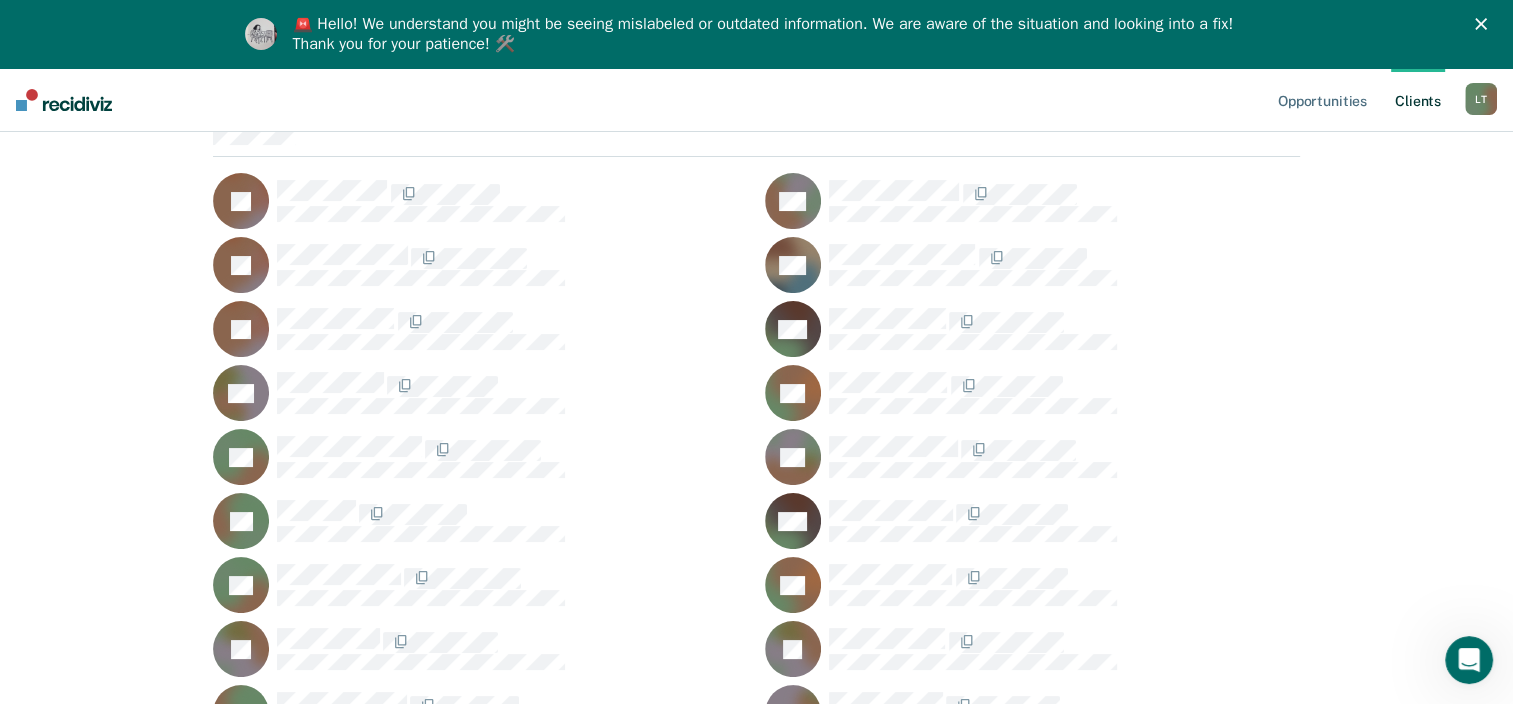 scroll, scrollTop: 200, scrollLeft: 0, axis: vertical 